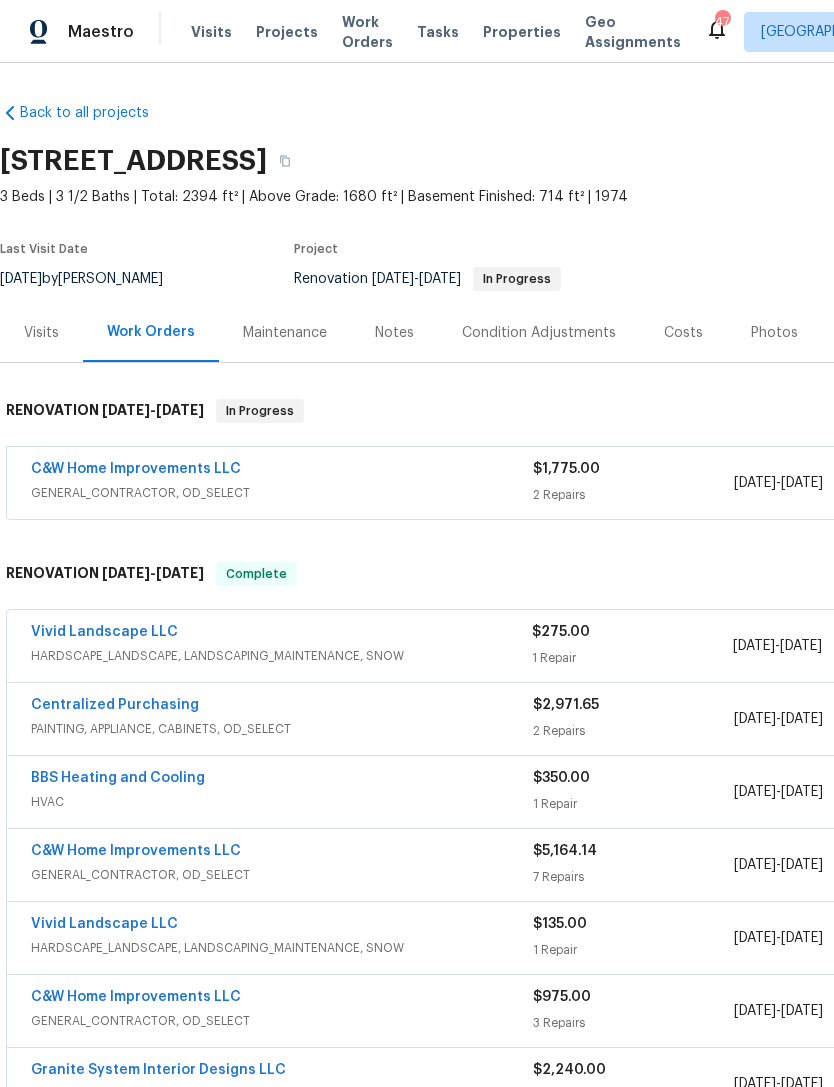 scroll, scrollTop: 0, scrollLeft: 0, axis: both 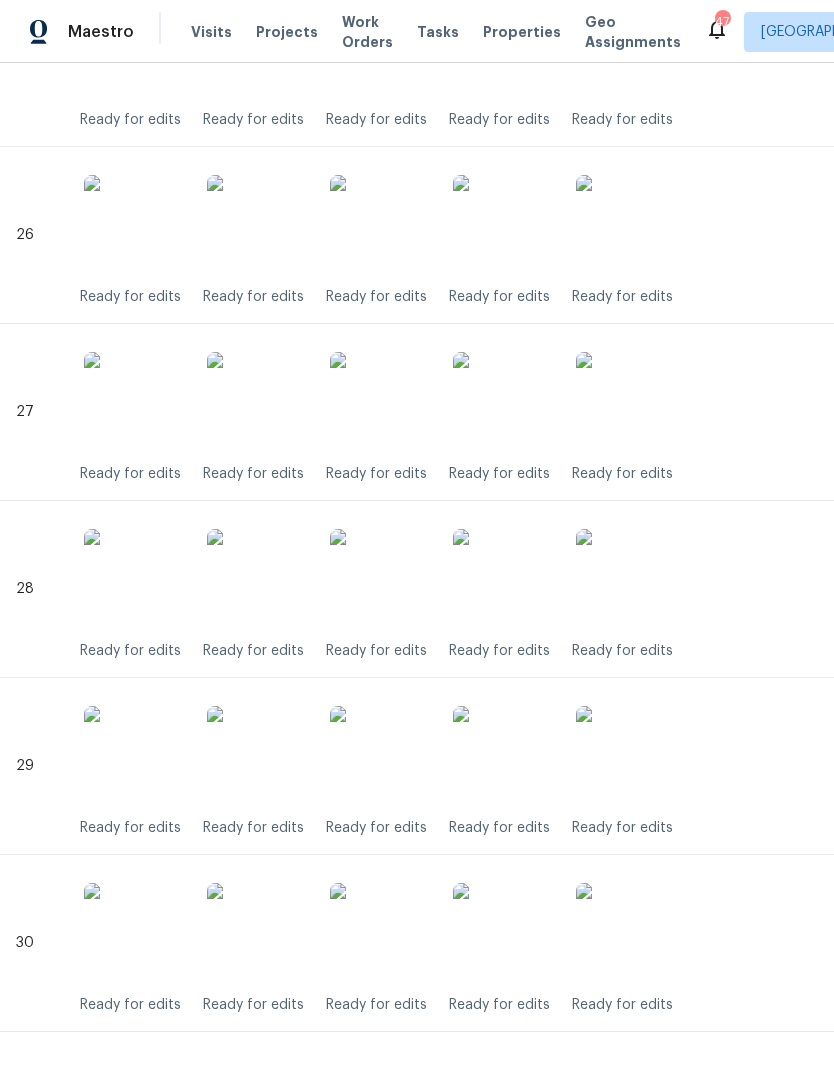 click at bounding box center (380, 933) 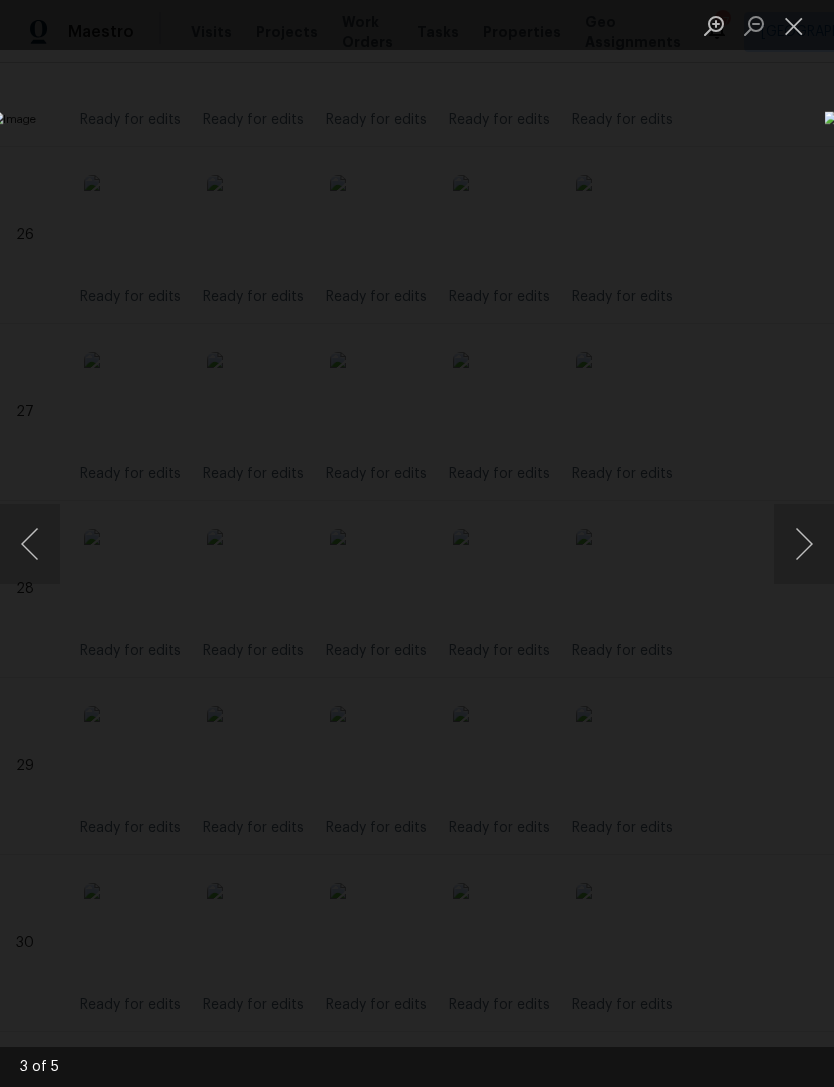 click at bounding box center [804, 544] 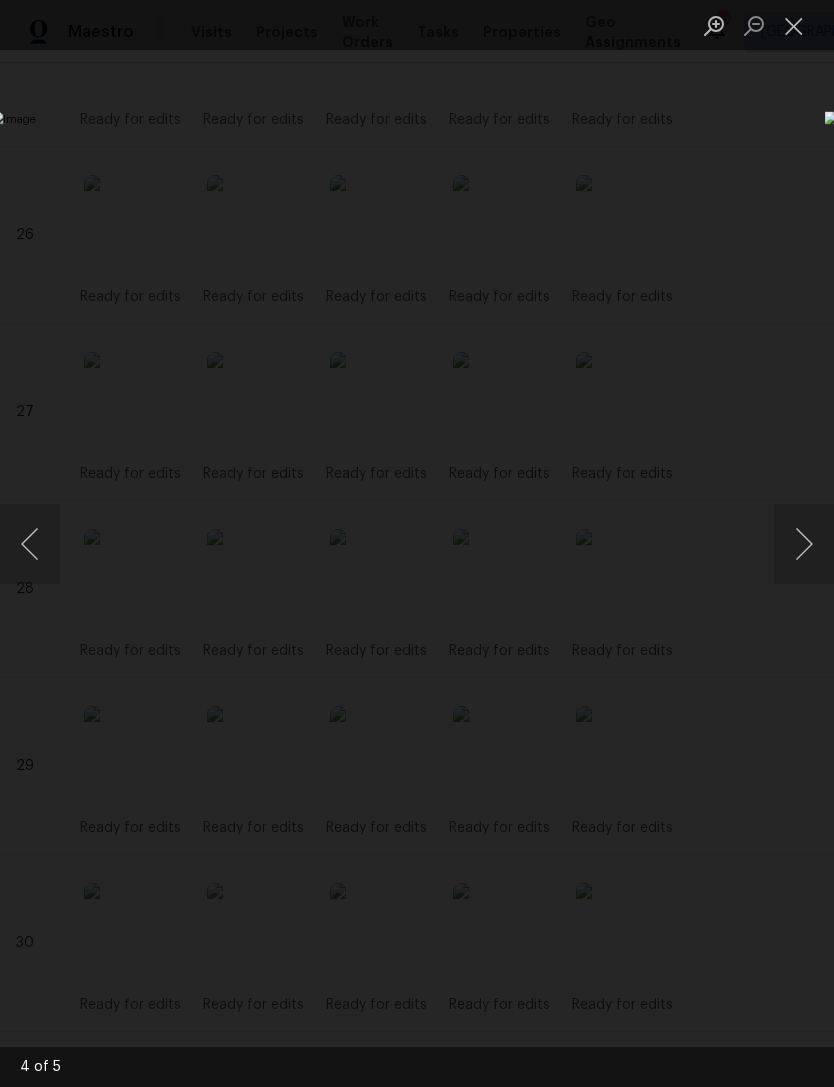 click at bounding box center (804, 544) 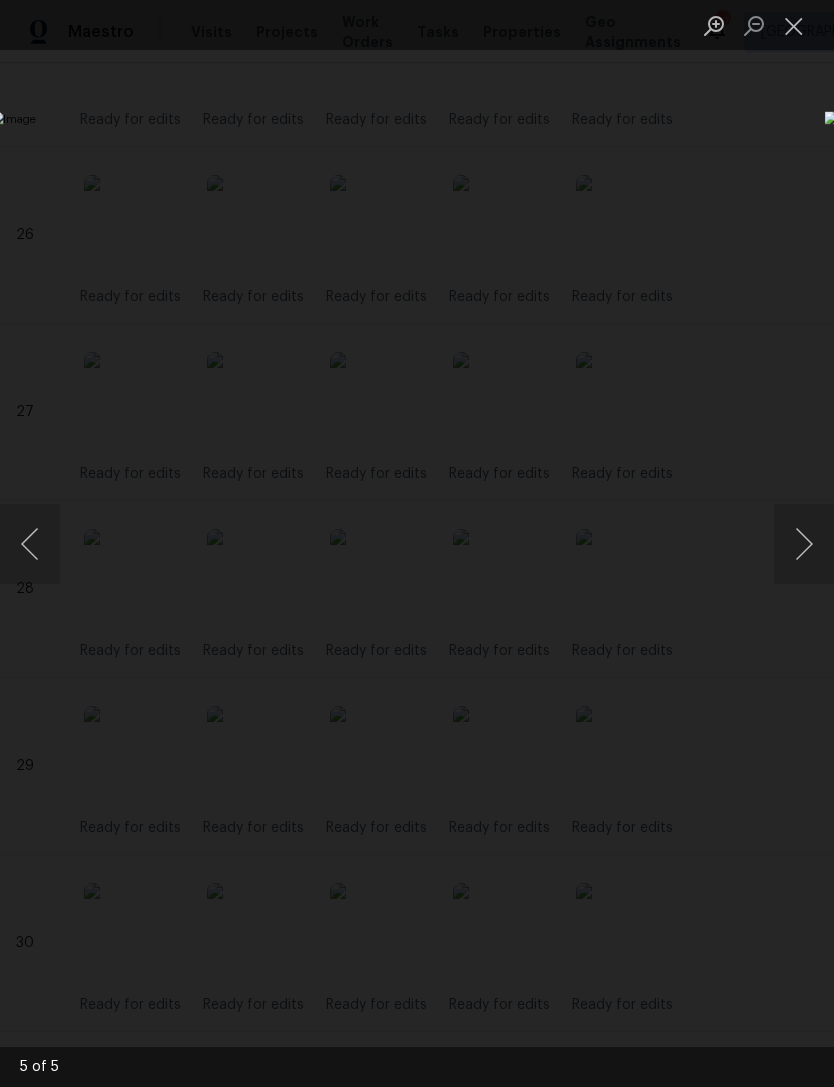 click at bounding box center (804, 544) 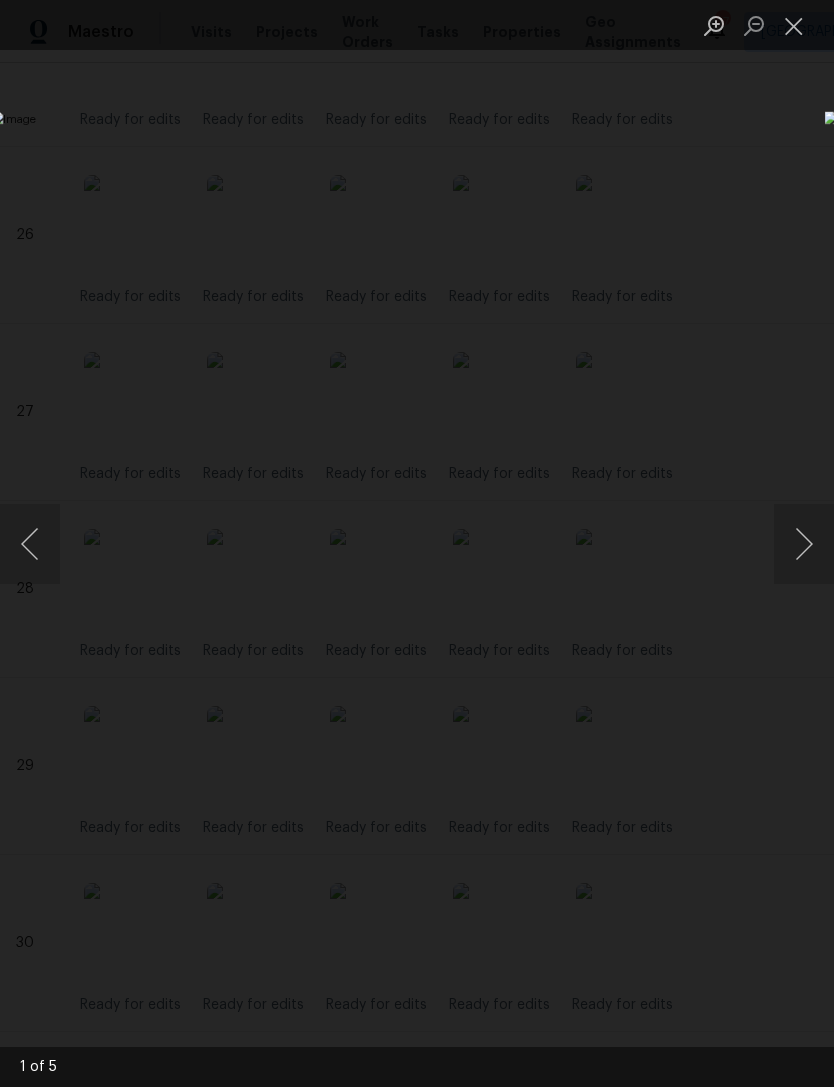 click at bounding box center (804, 544) 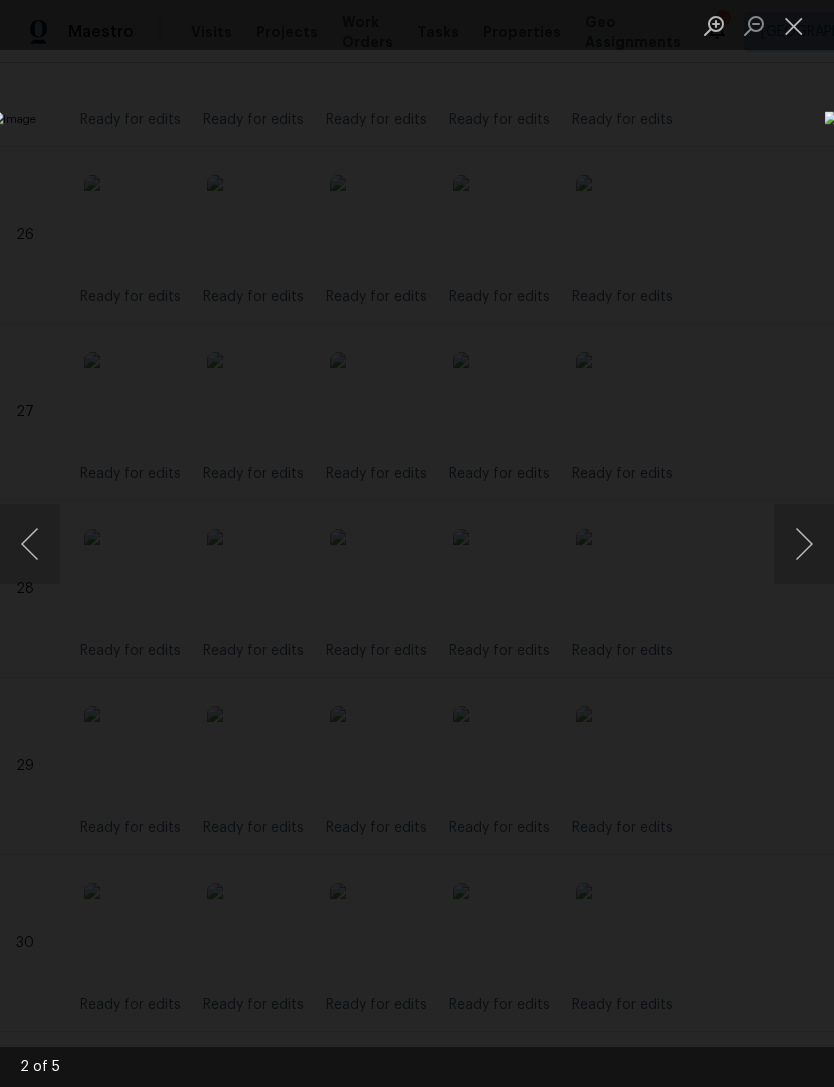click at bounding box center (804, 544) 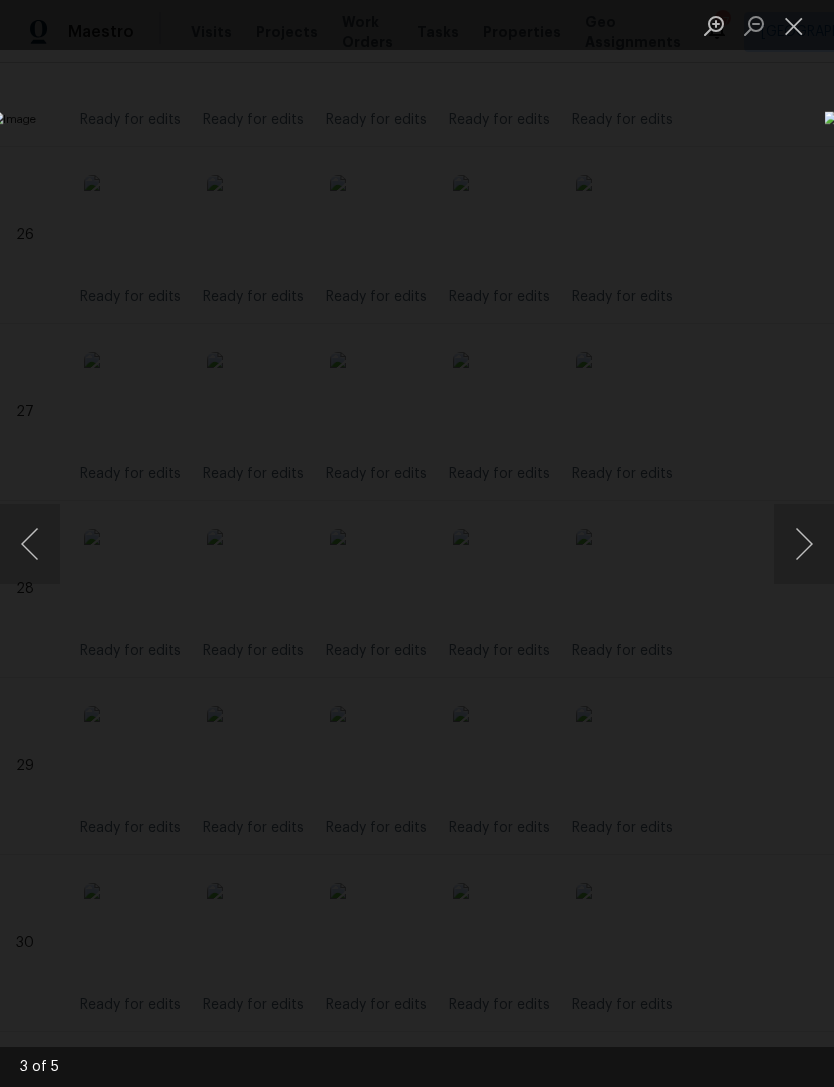 click at bounding box center (804, 544) 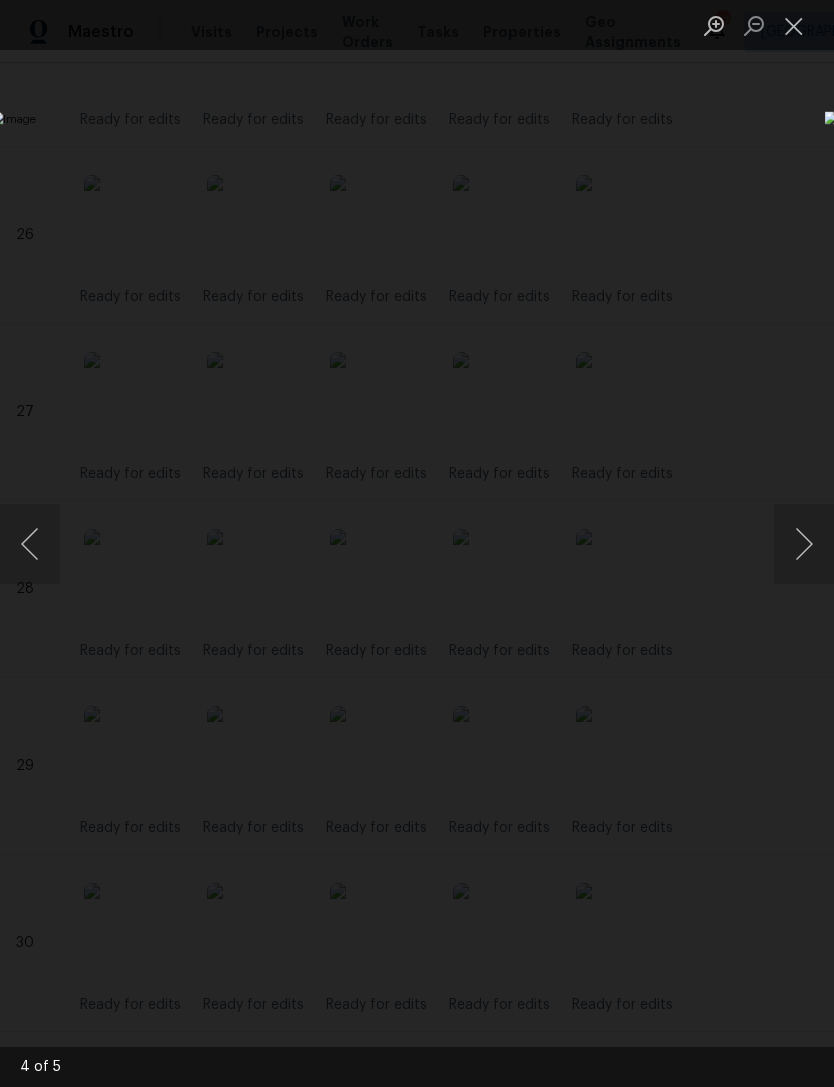 click at bounding box center [804, 544] 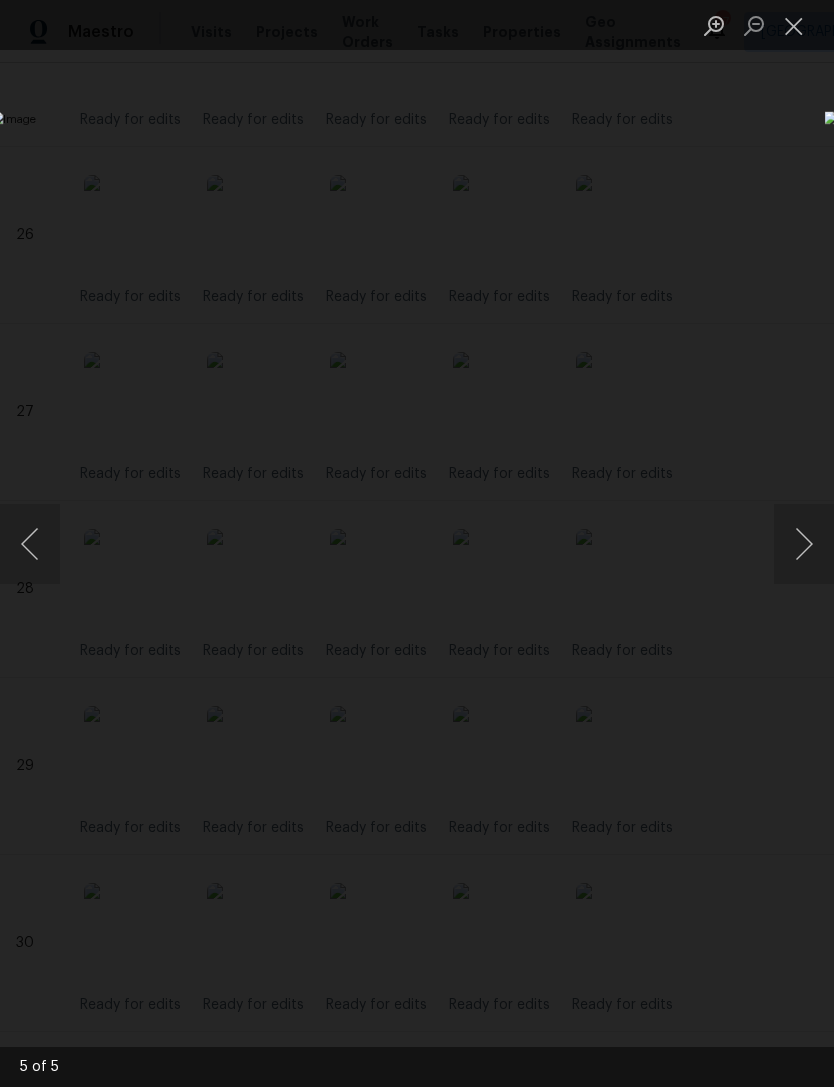 click at bounding box center (804, 544) 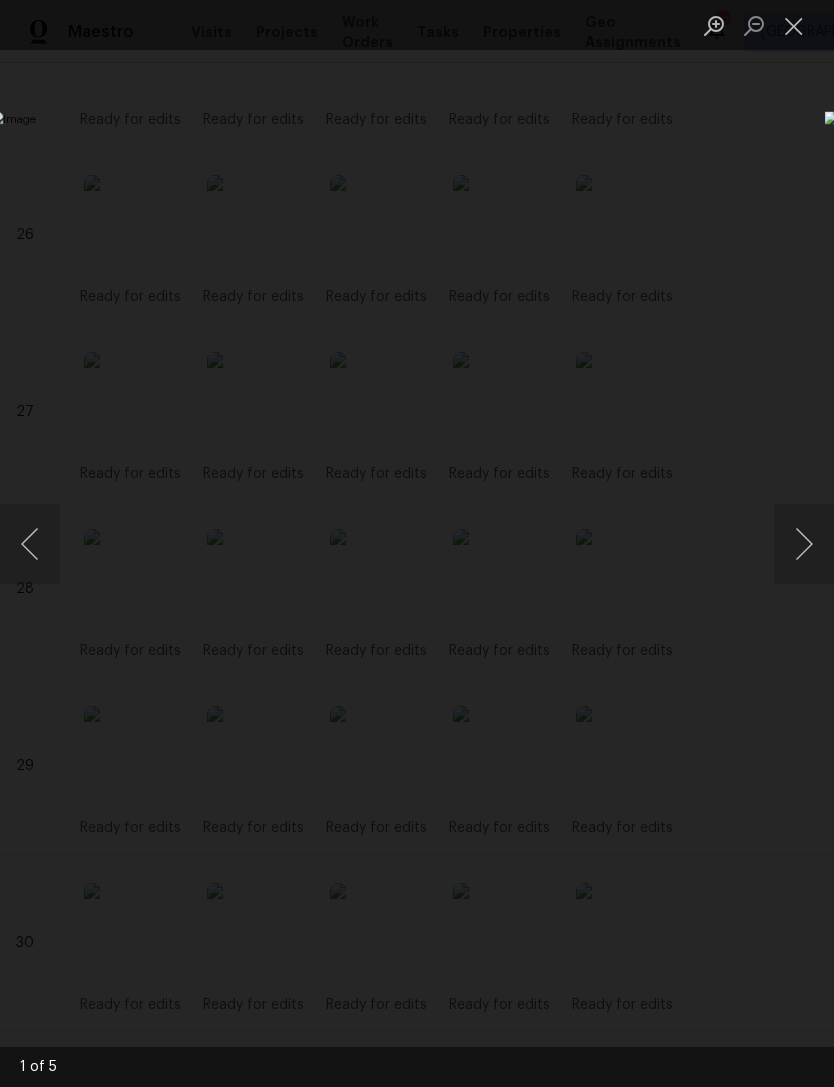 click at bounding box center [804, 544] 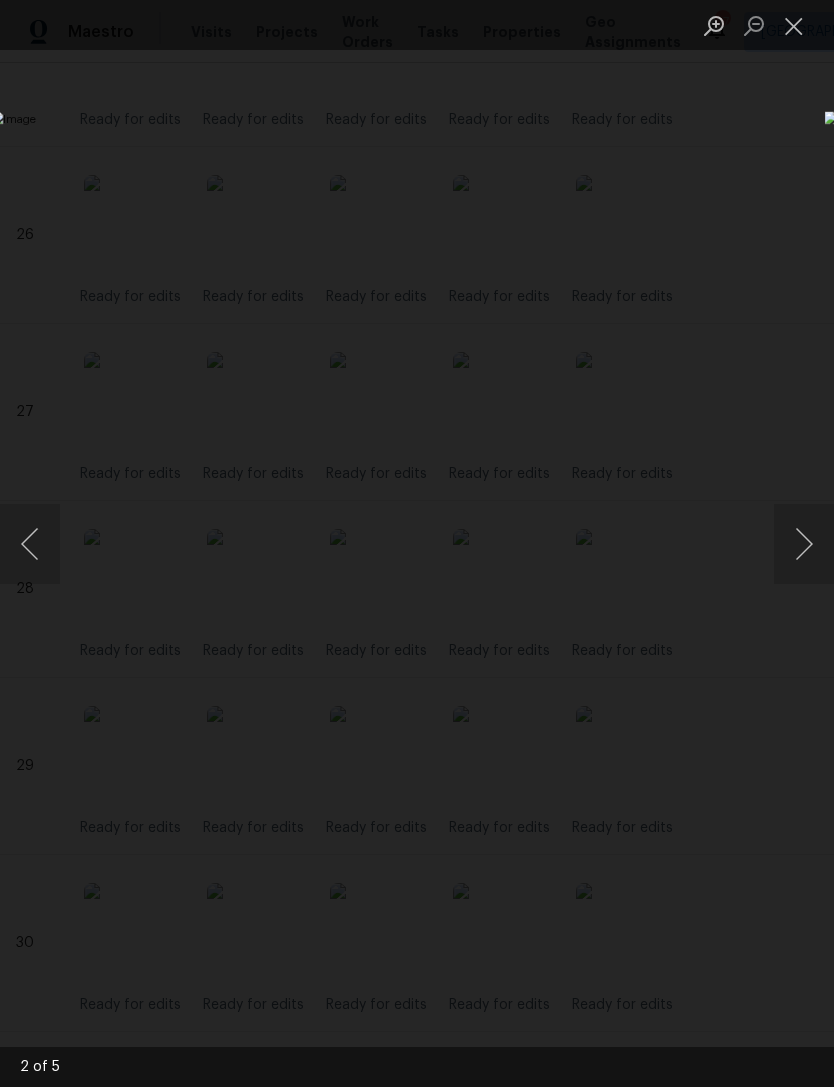 click at bounding box center (804, 544) 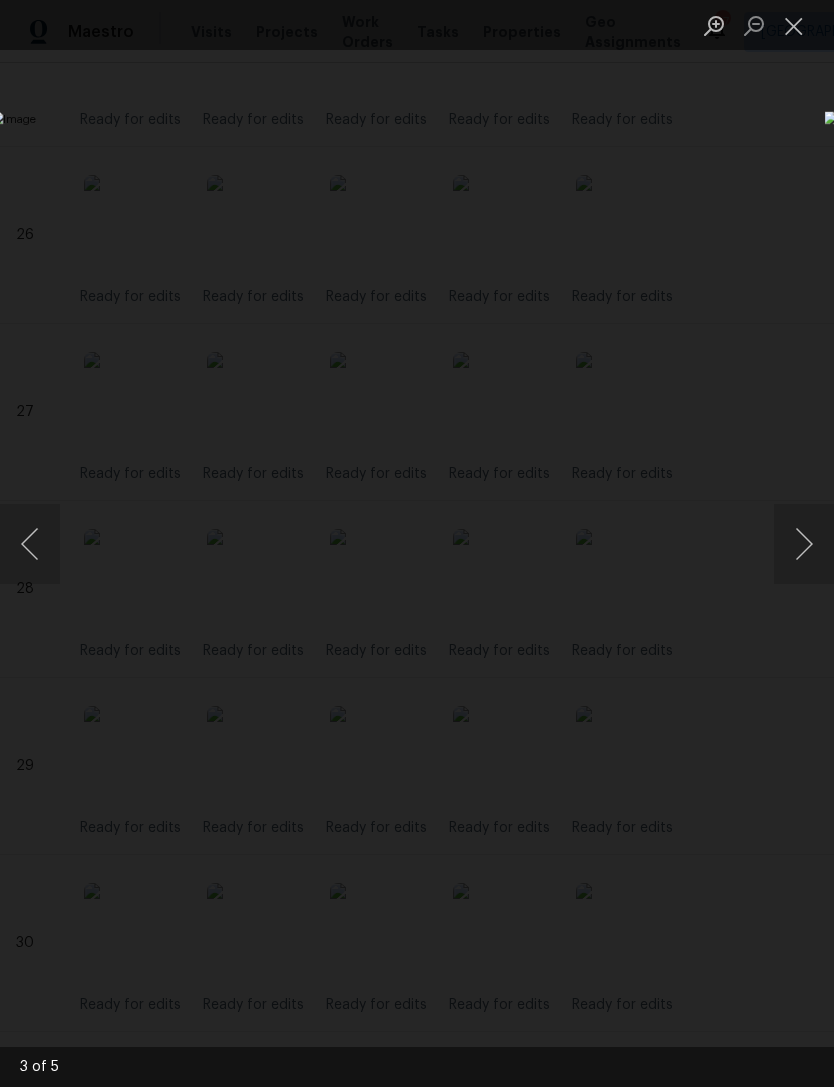 click at bounding box center (804, 544) 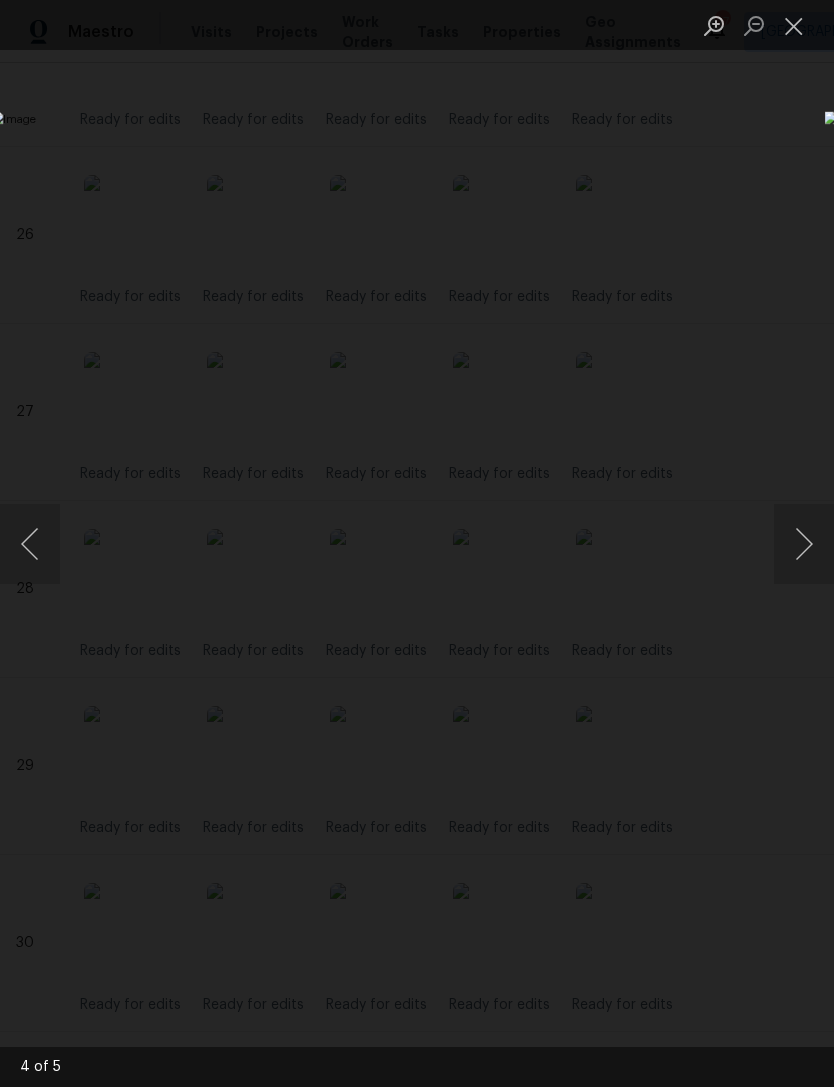 click at bounding box center (804, 544) 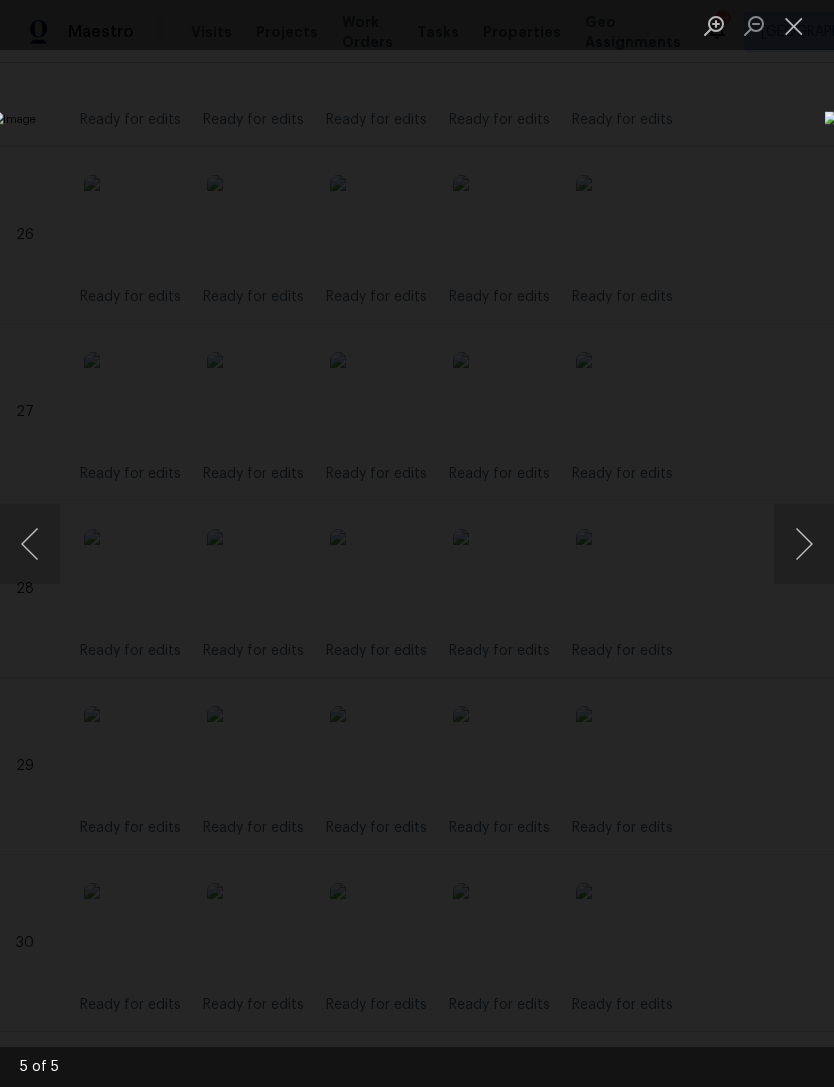 click at bounding box center [804, 544] 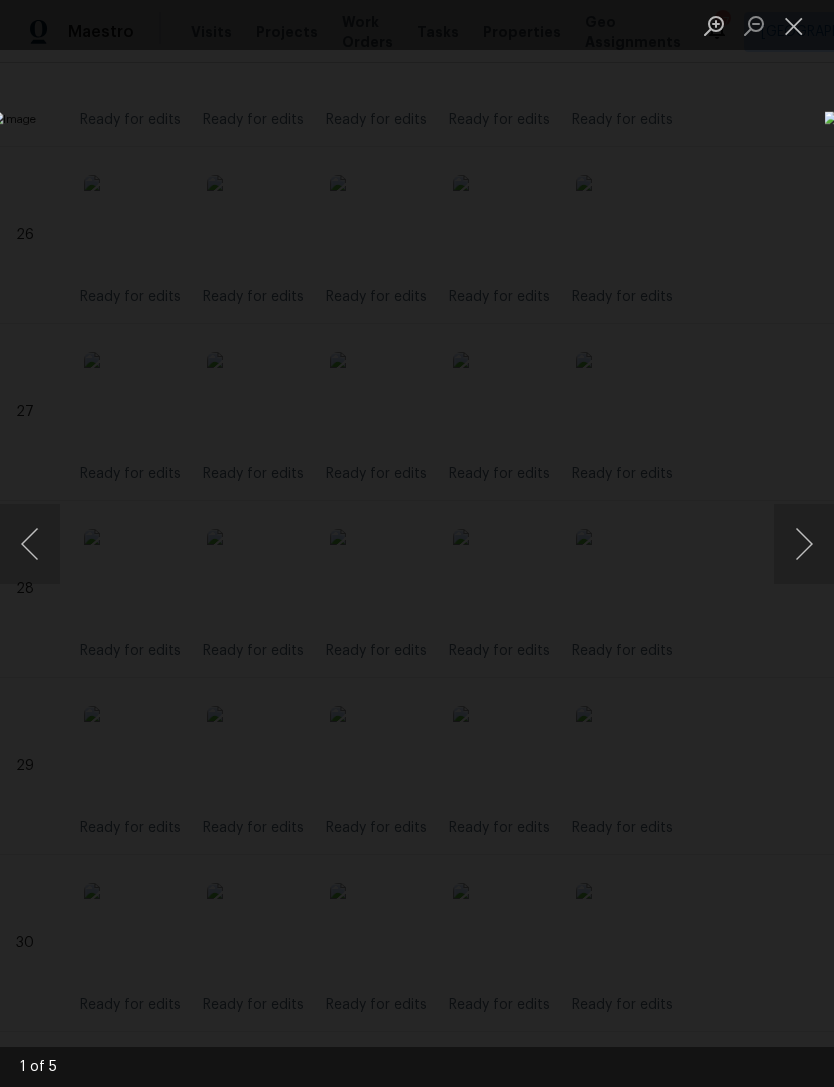 click at bounding box center (804, 544) 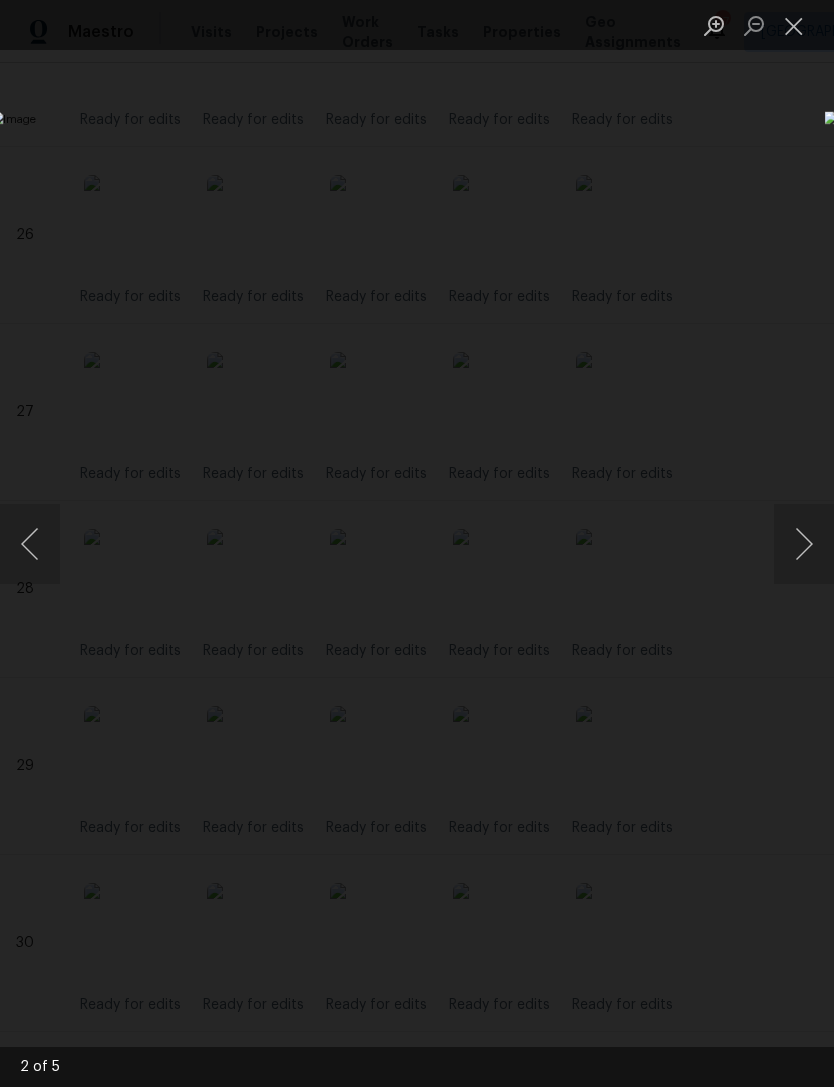 click at bounding box center [804, 544] 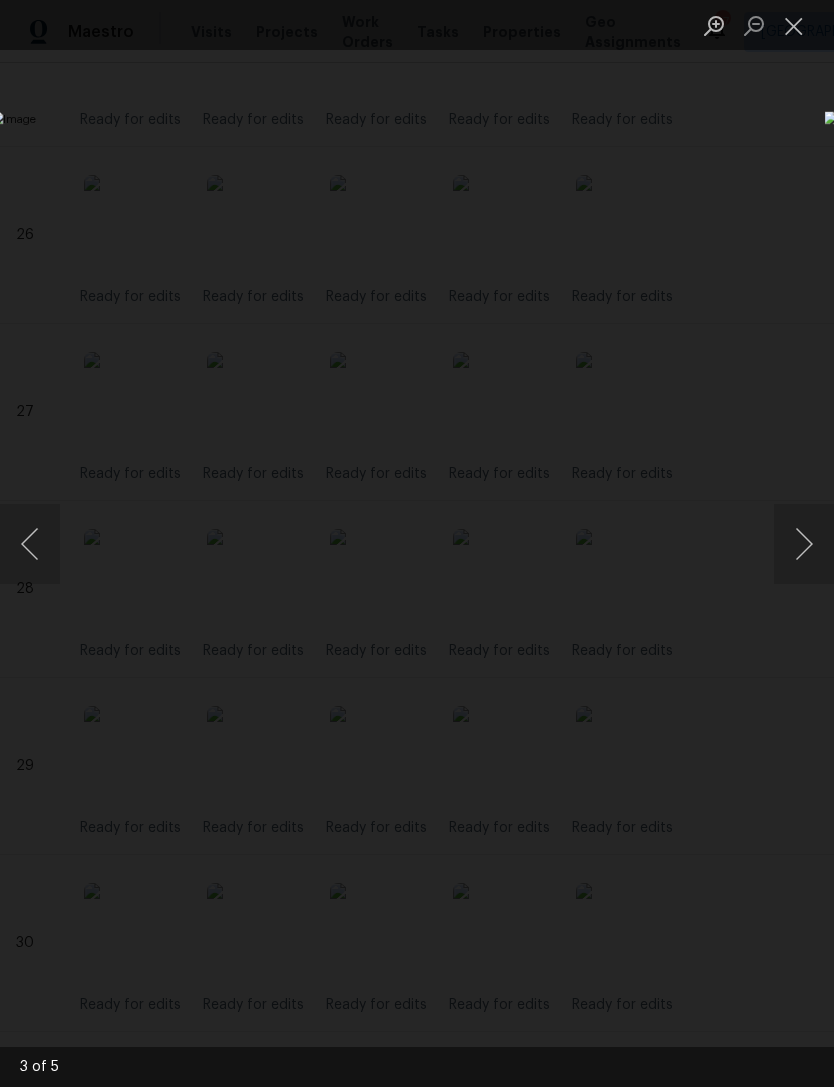 click at bounding box center (804, 544) 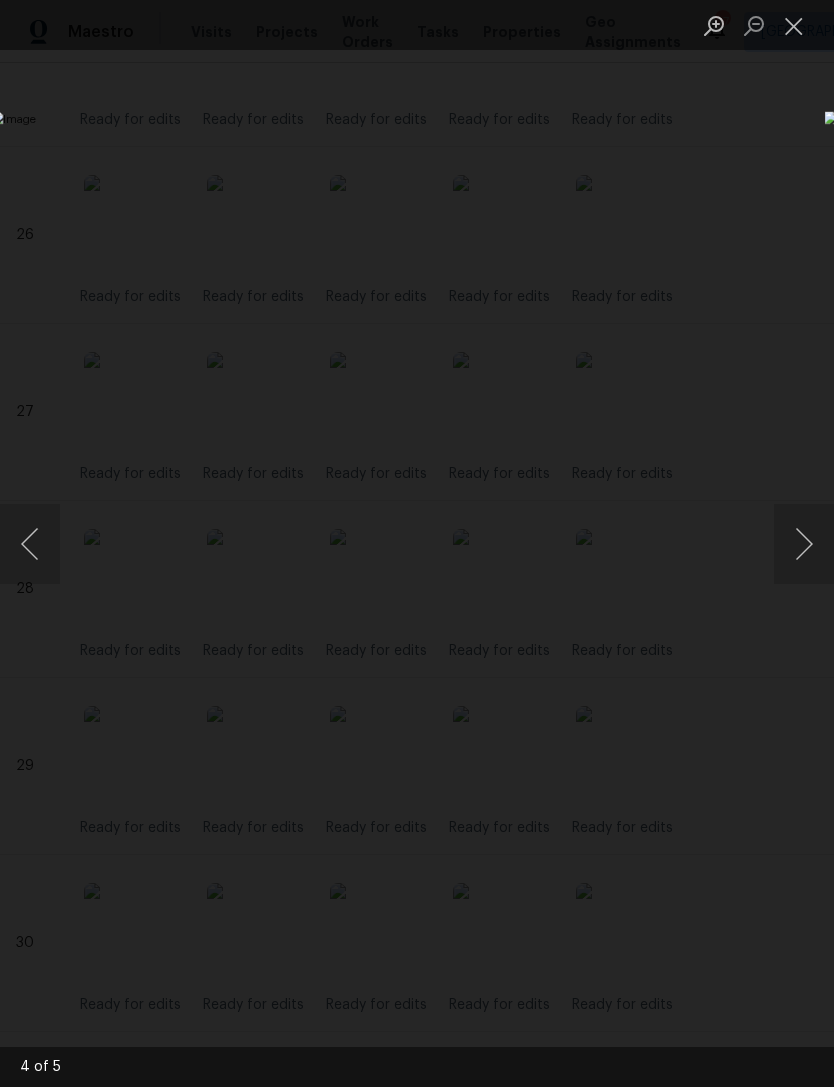 click at bounding box center (804, 544) 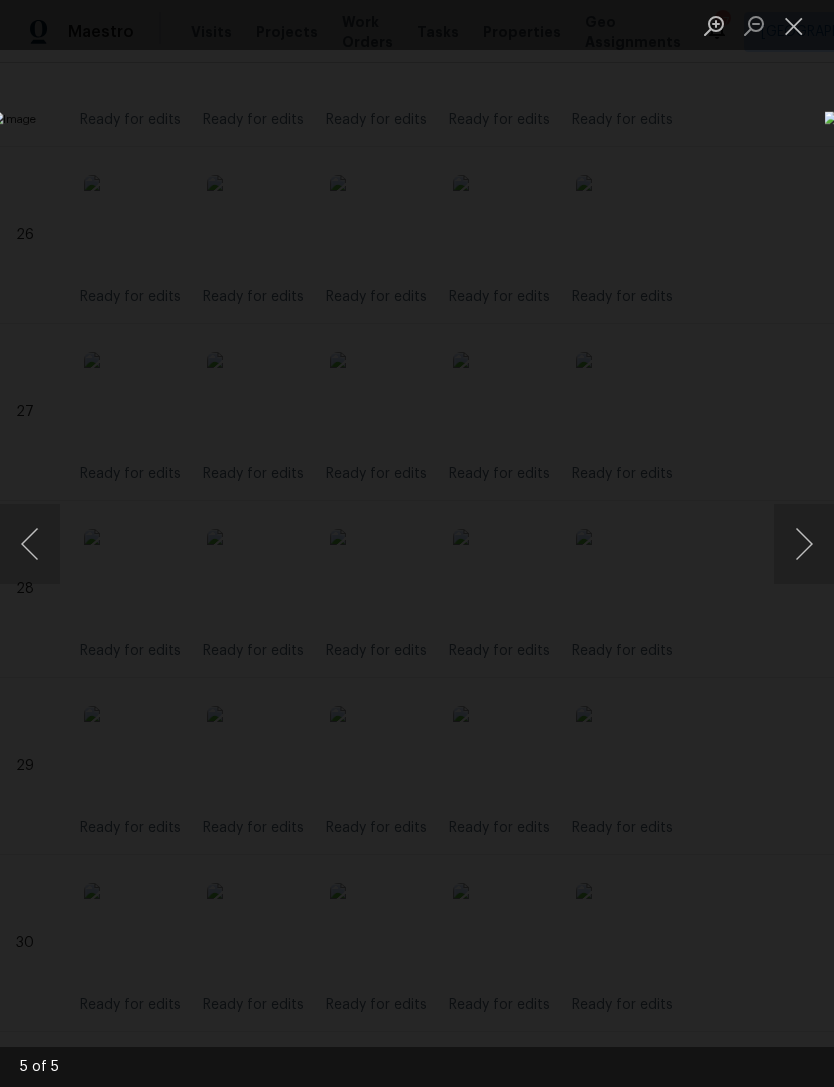 click at bounding box center (804, 544) 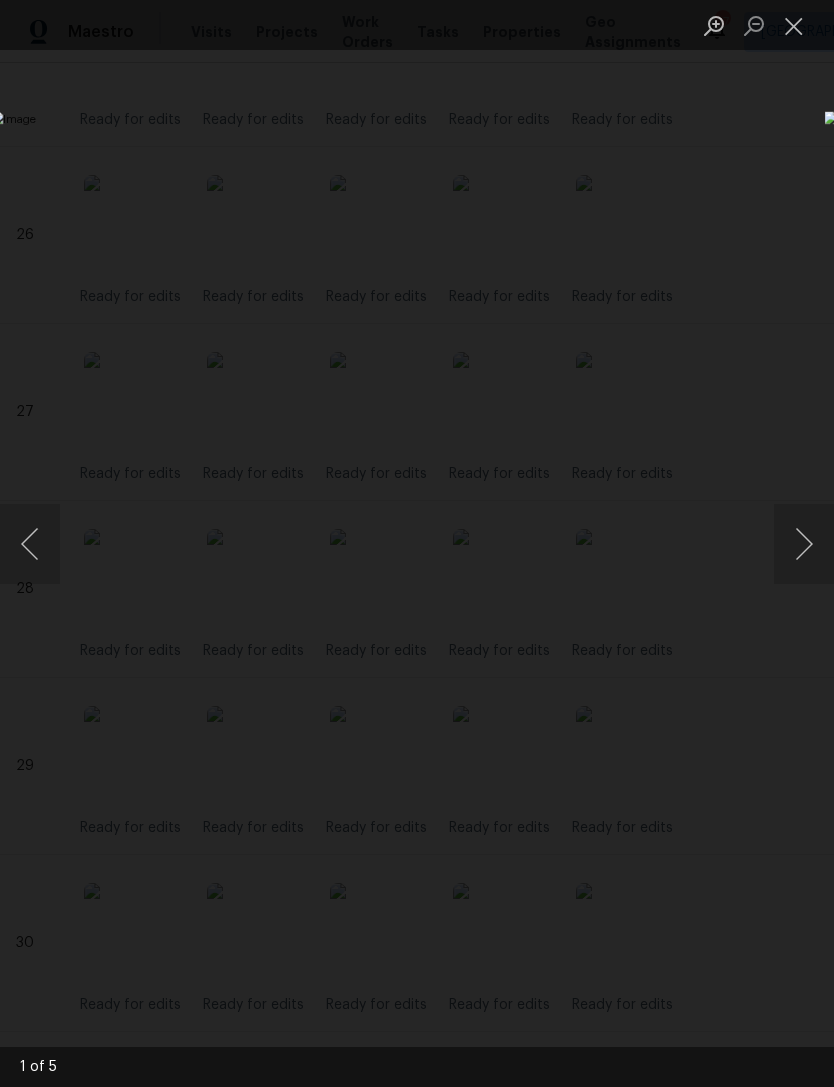 click at bounding box center [804, 544] 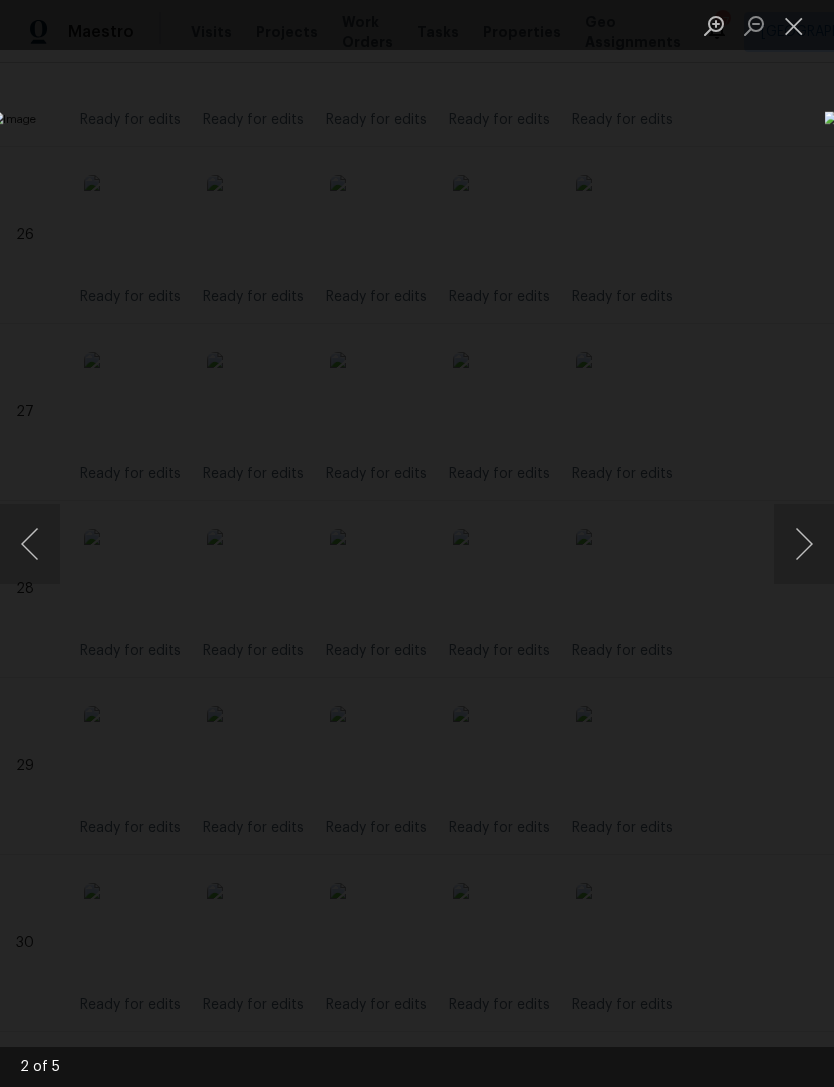 click at bounding box center (804, 544) 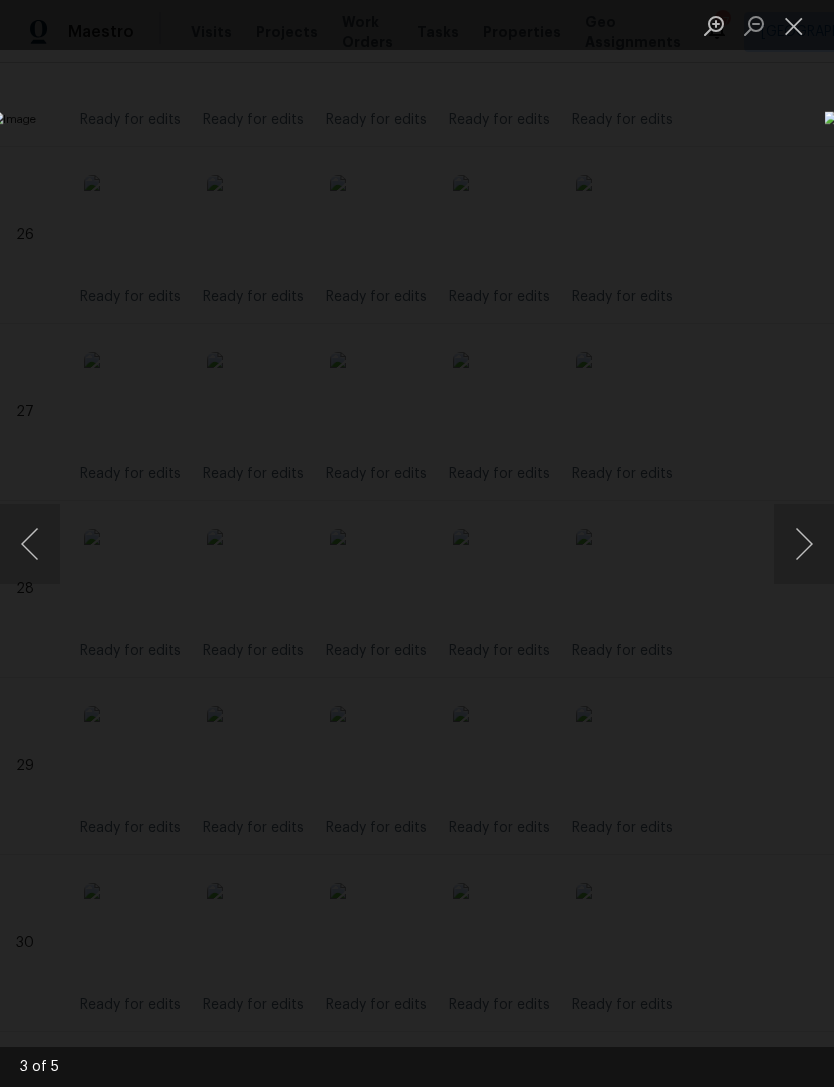 click at bounding box center [804, 544] 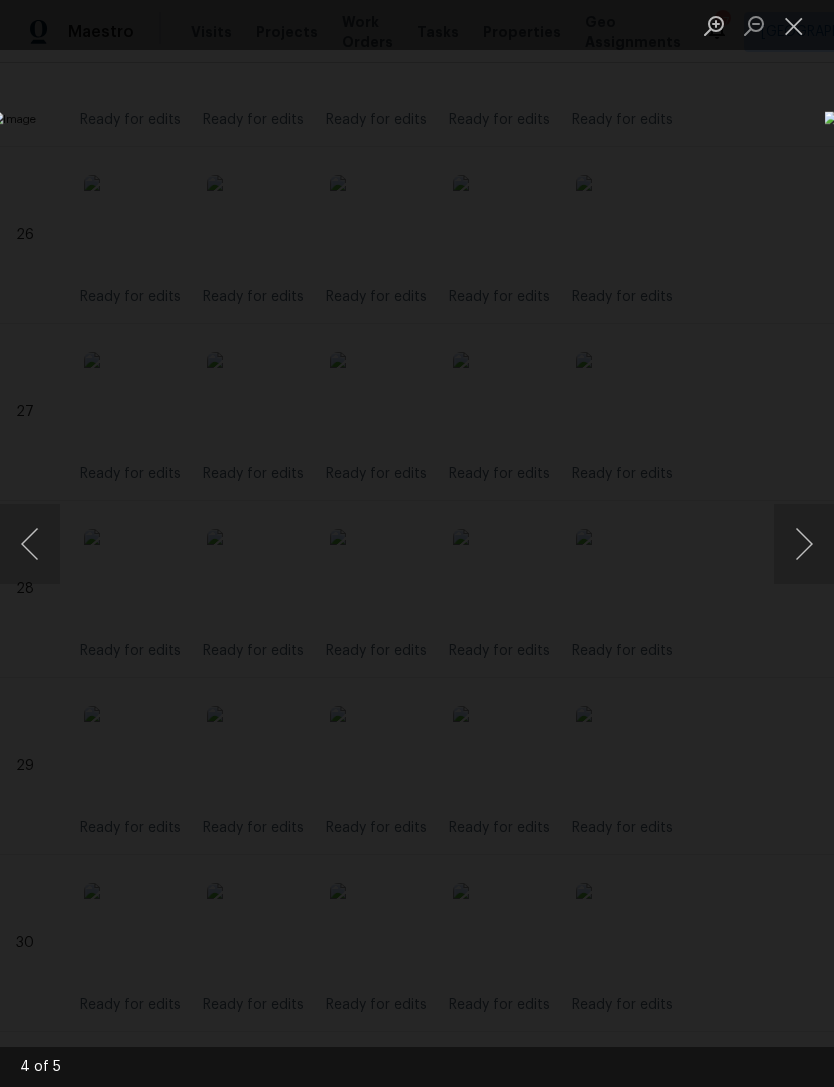 click at bounding box center [804, 544] 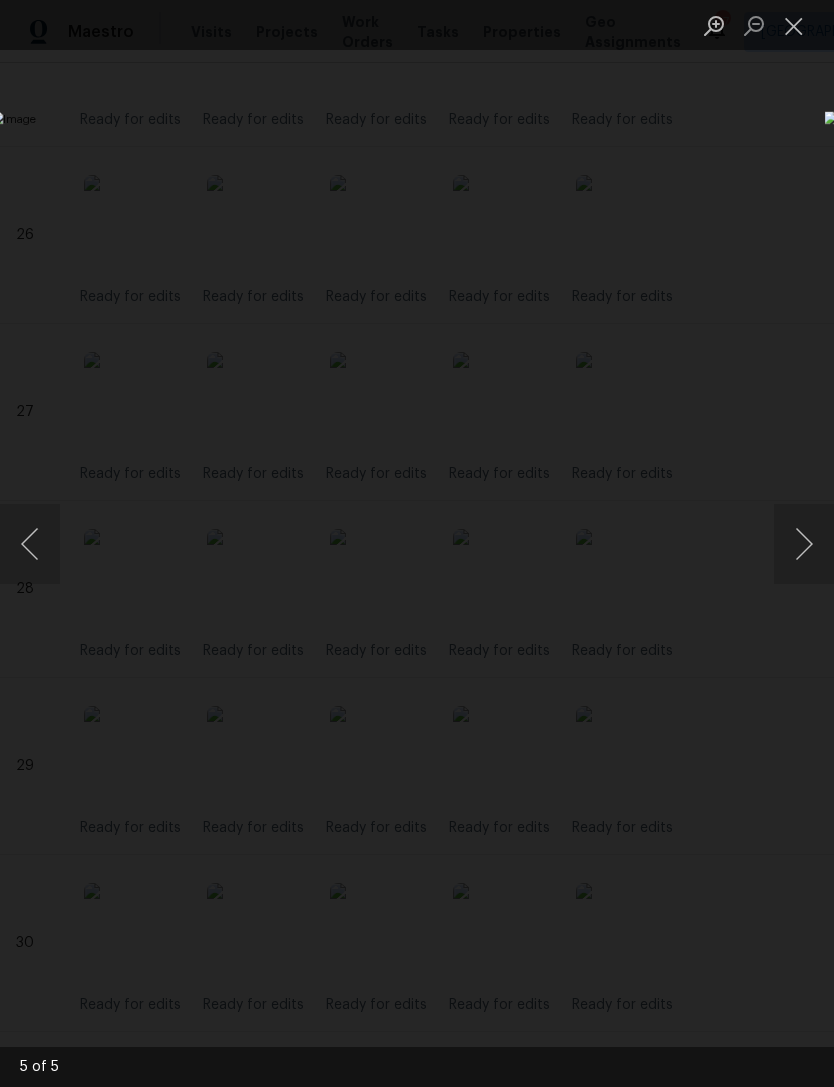 click at bounding box center (804, 544) 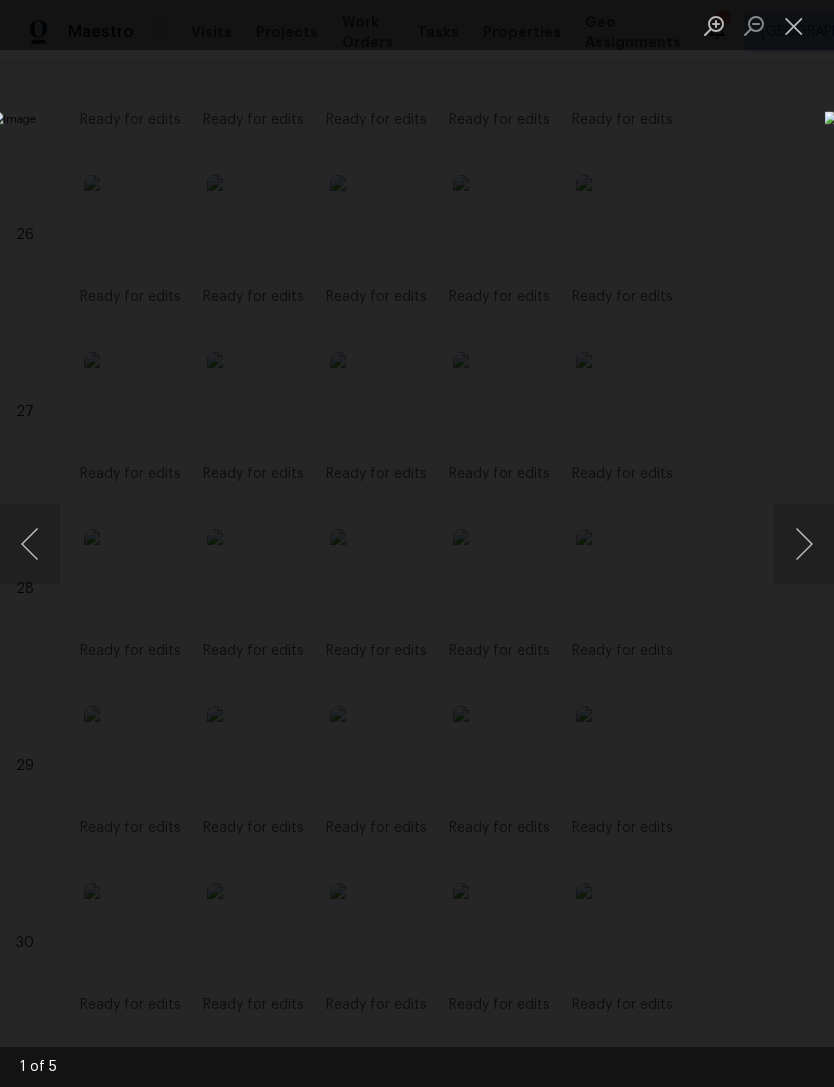 click at bounding box center (794, 25) 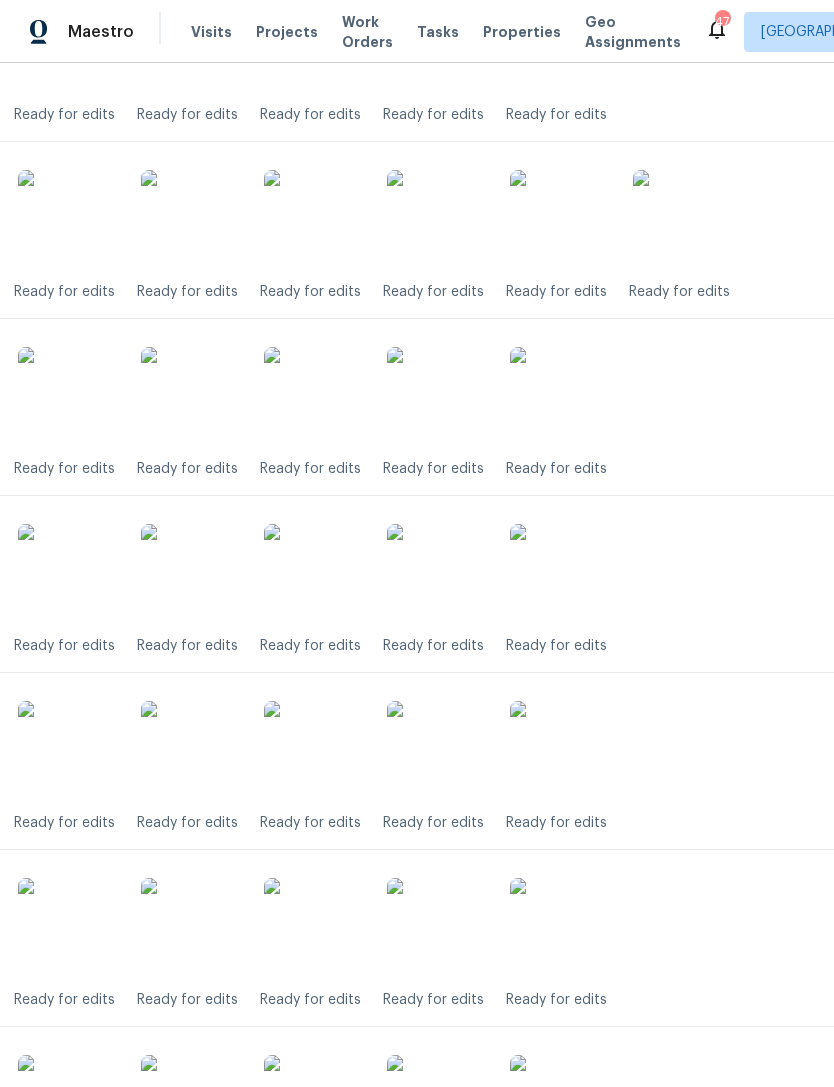 scroll, scrollTop: 4494, scrollLeft: 69, axis: both 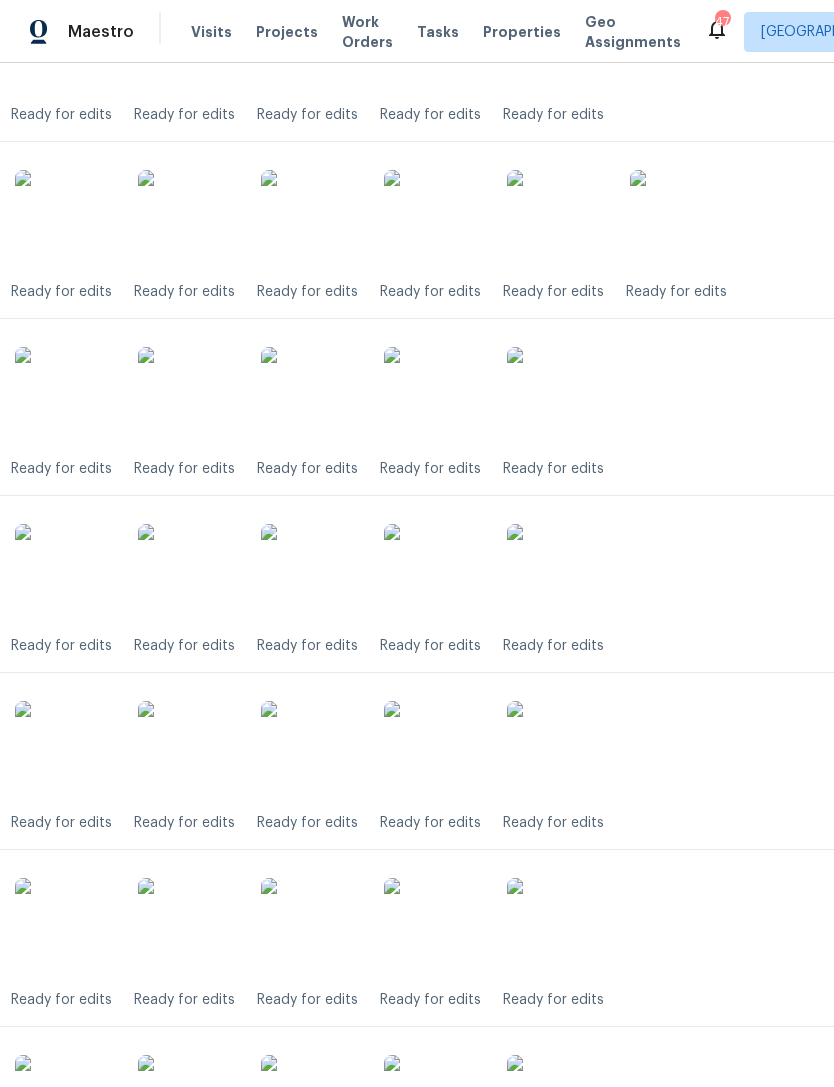 click at bounding box center (311, 397) 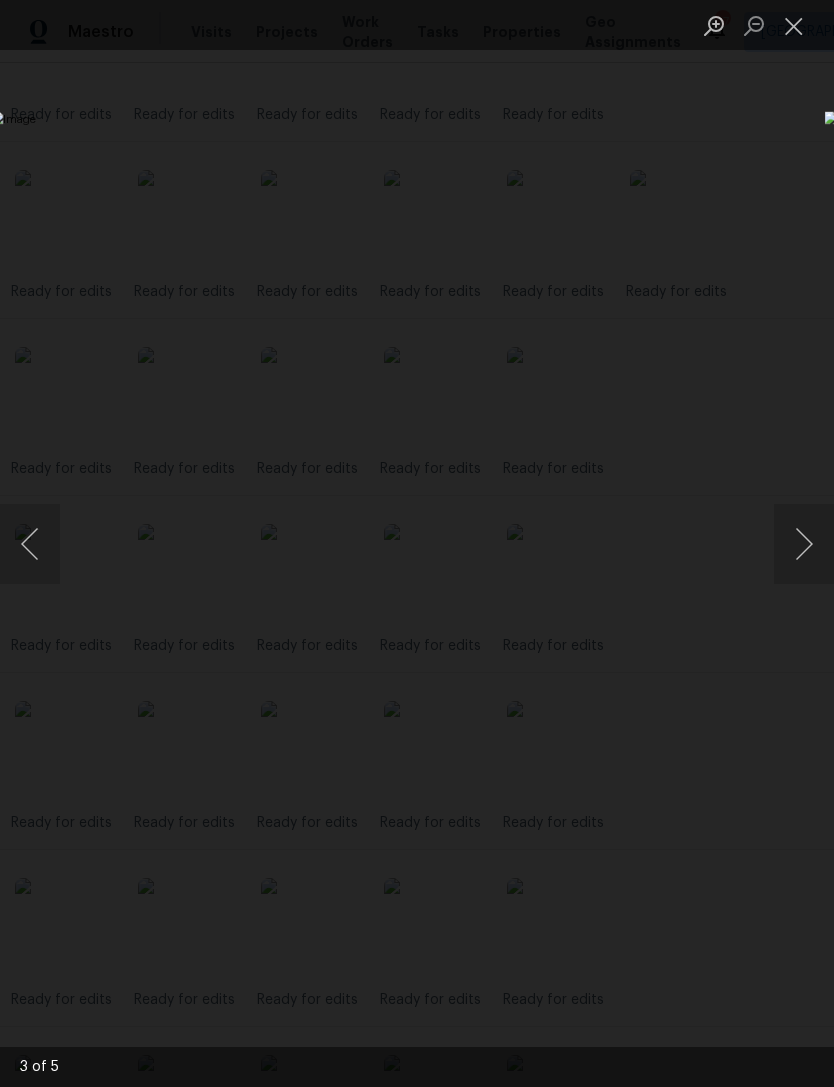 click at bounding box center [804, 544] 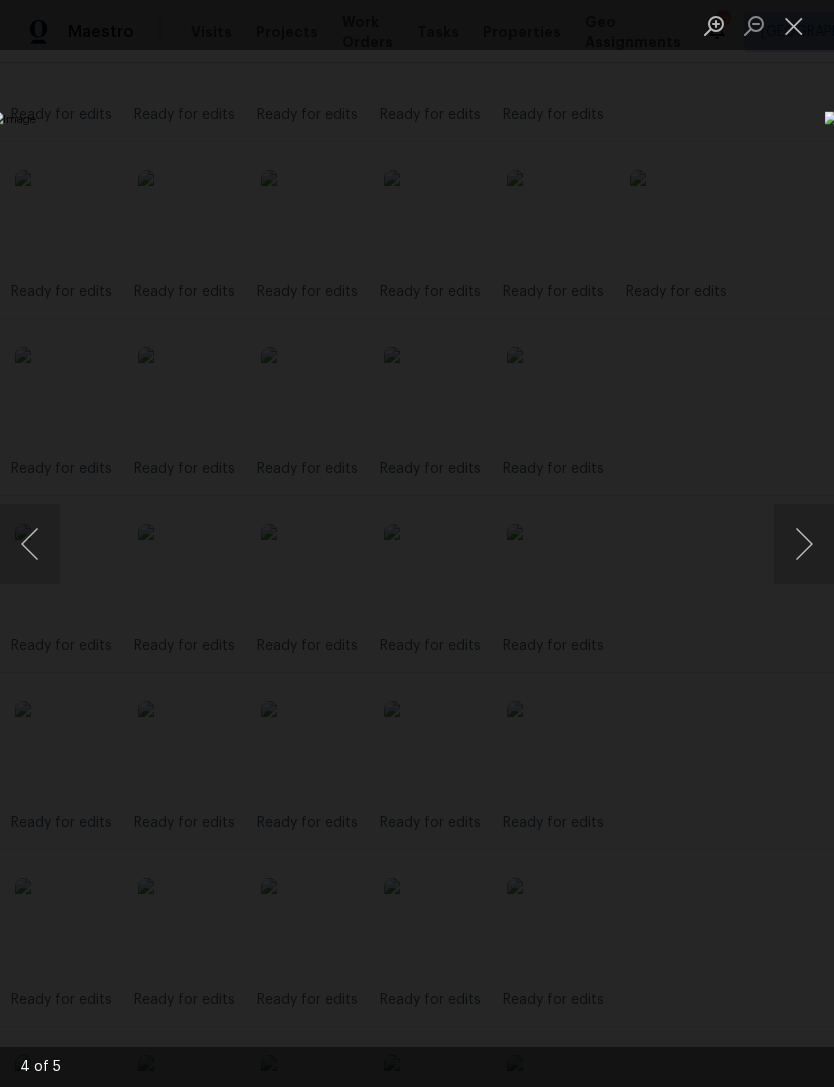 click at bounding box center (804, 544) 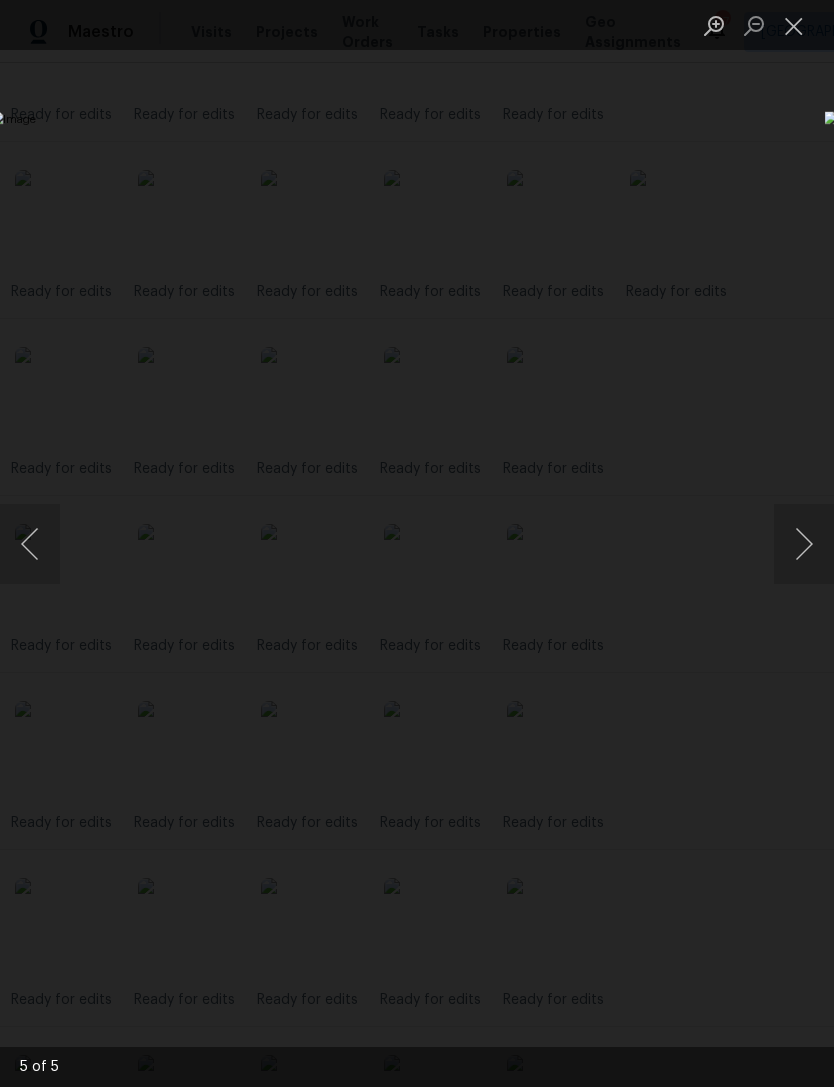 click at bounding box center (804, 544) 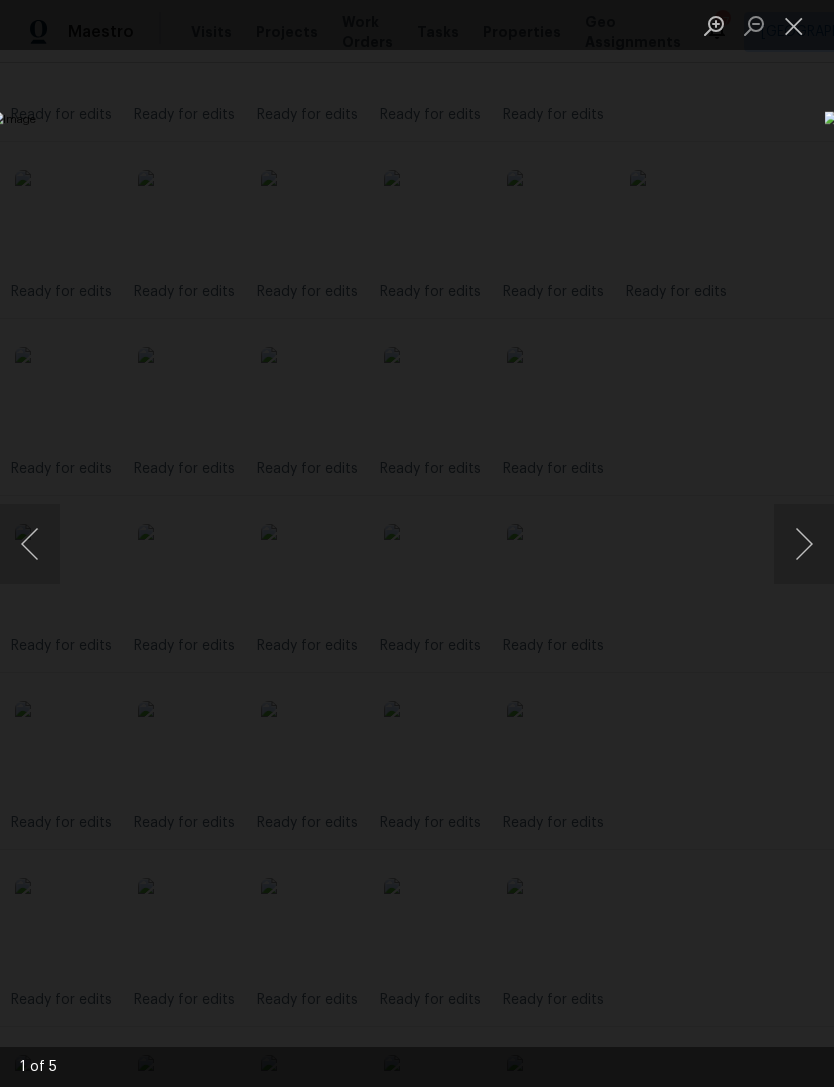 click at bounding box center [804, 544] 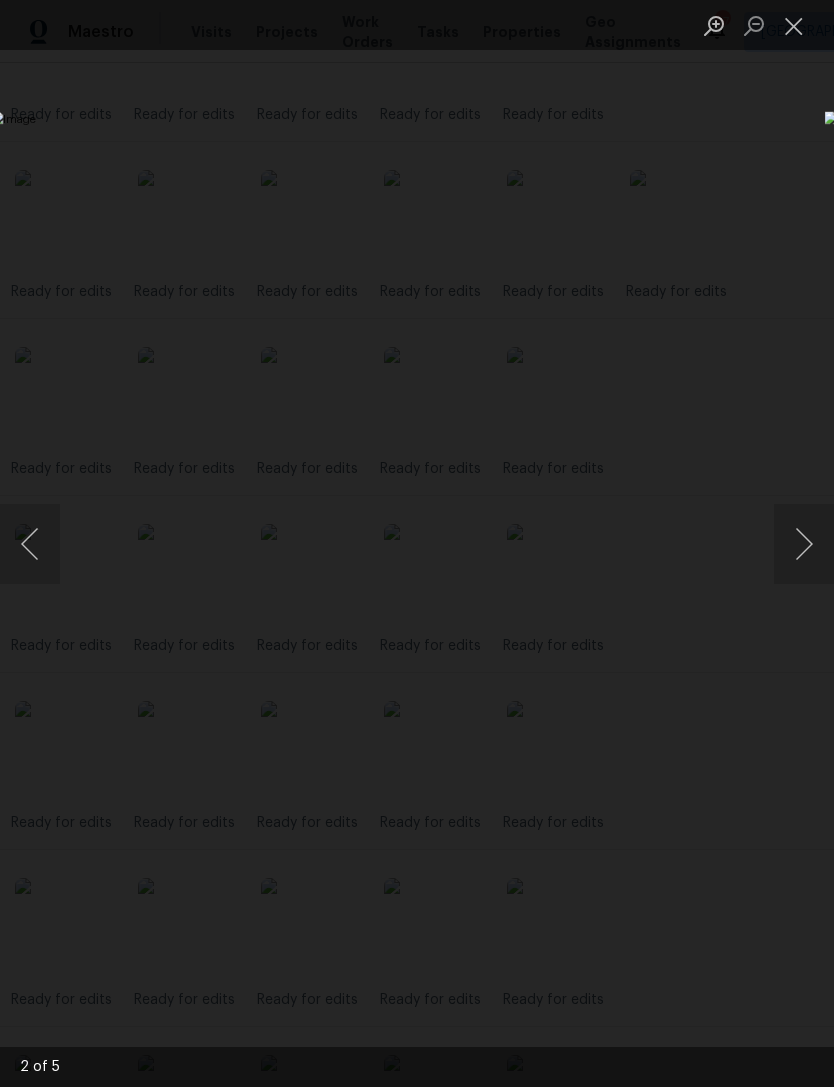 click at bounding box center [804, 544] 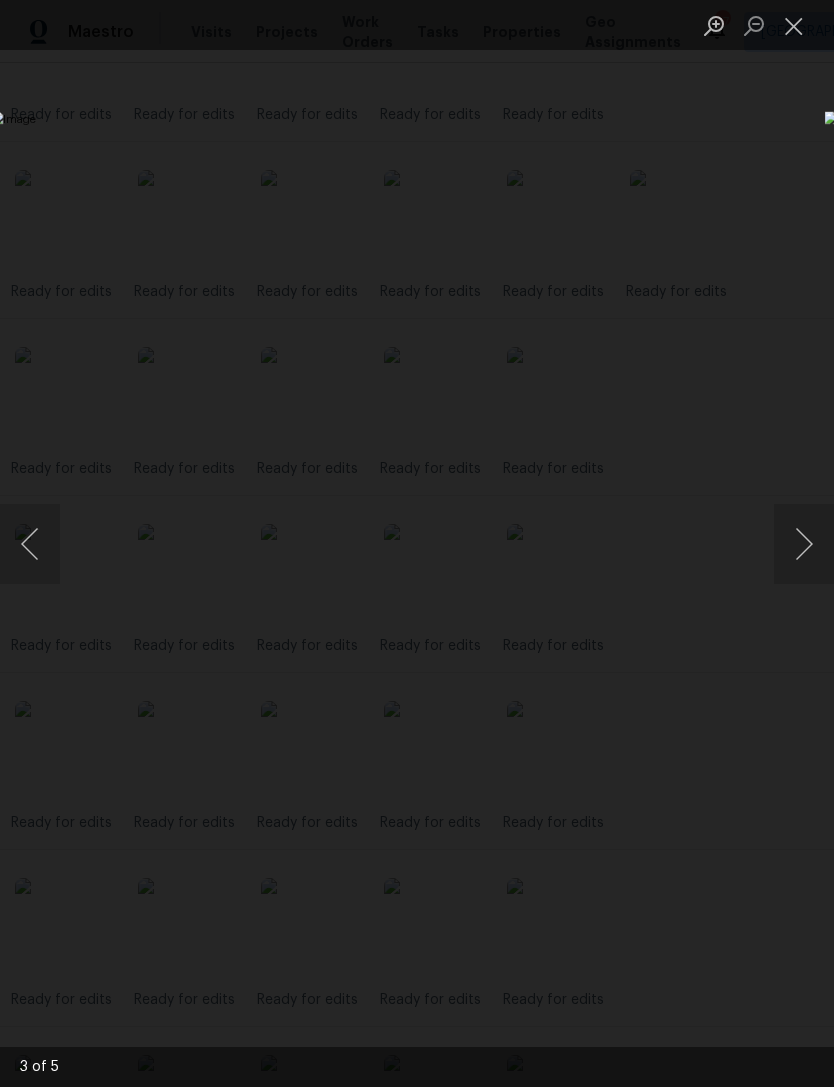 click at bounding box center (804, 544) 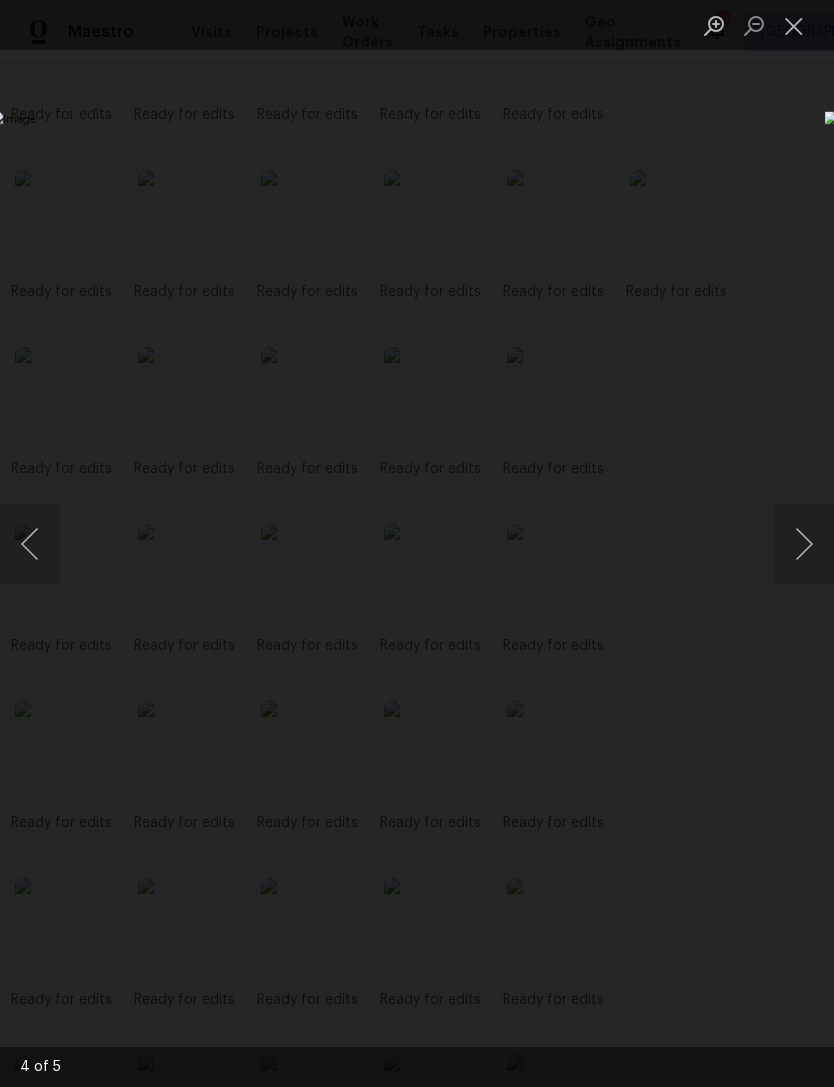 click at bounding box center [804, 544] 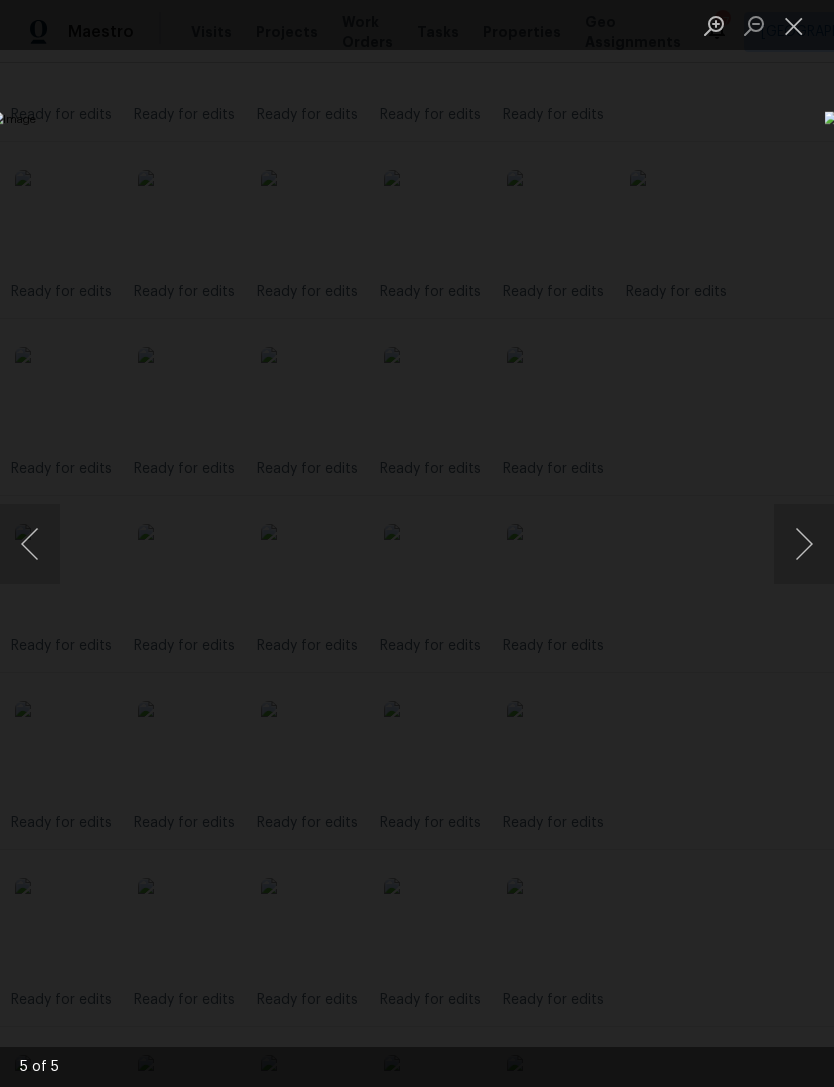 click at bounding box center (804, 544) 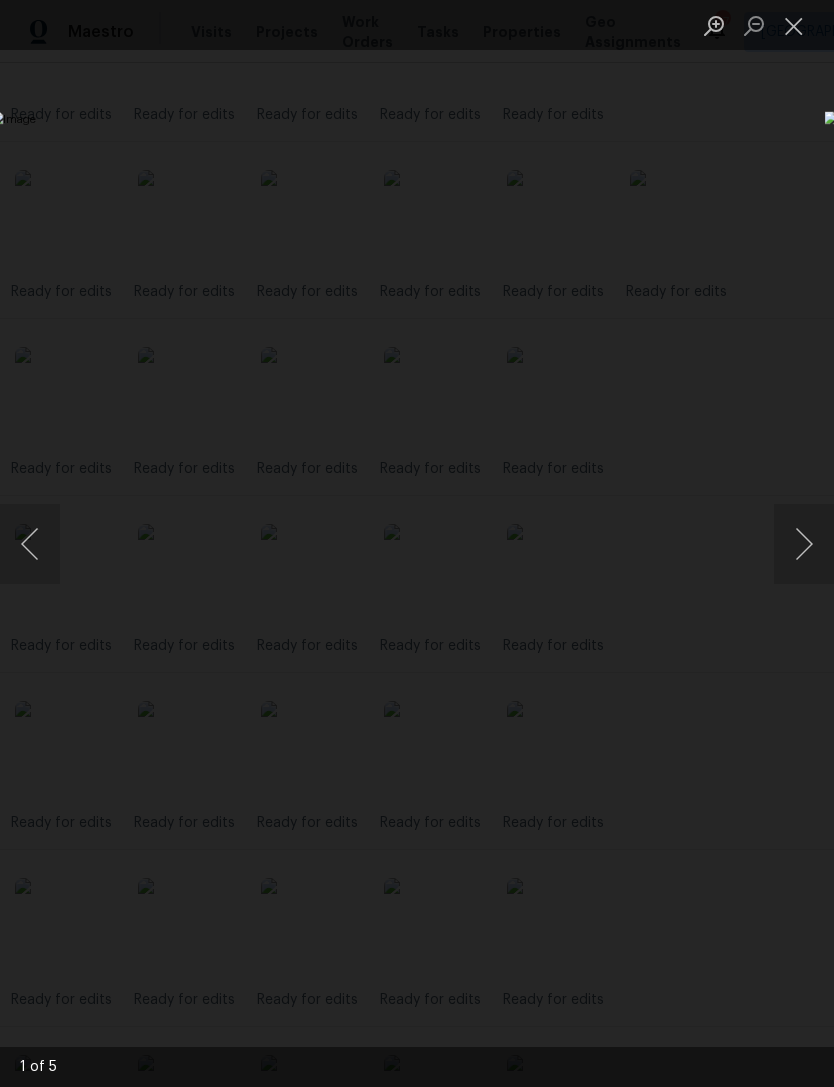 click at bounding box center (804, 544) 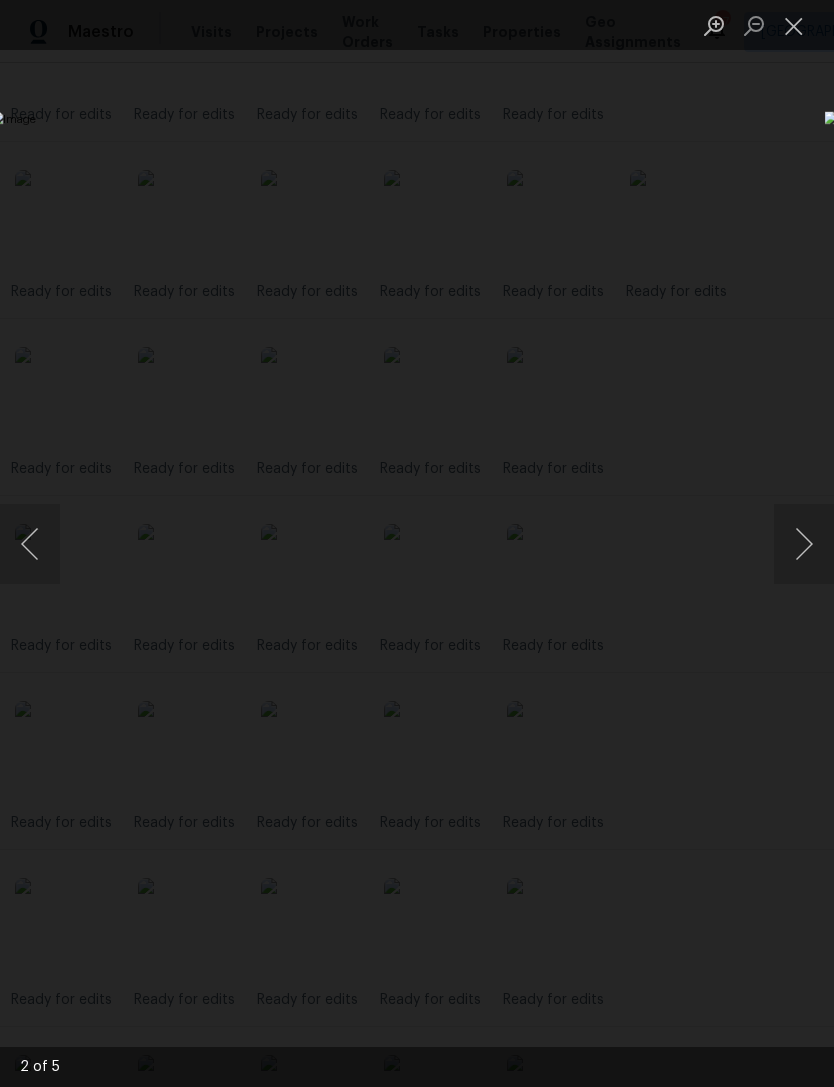 click at bounding box center [804, 544] 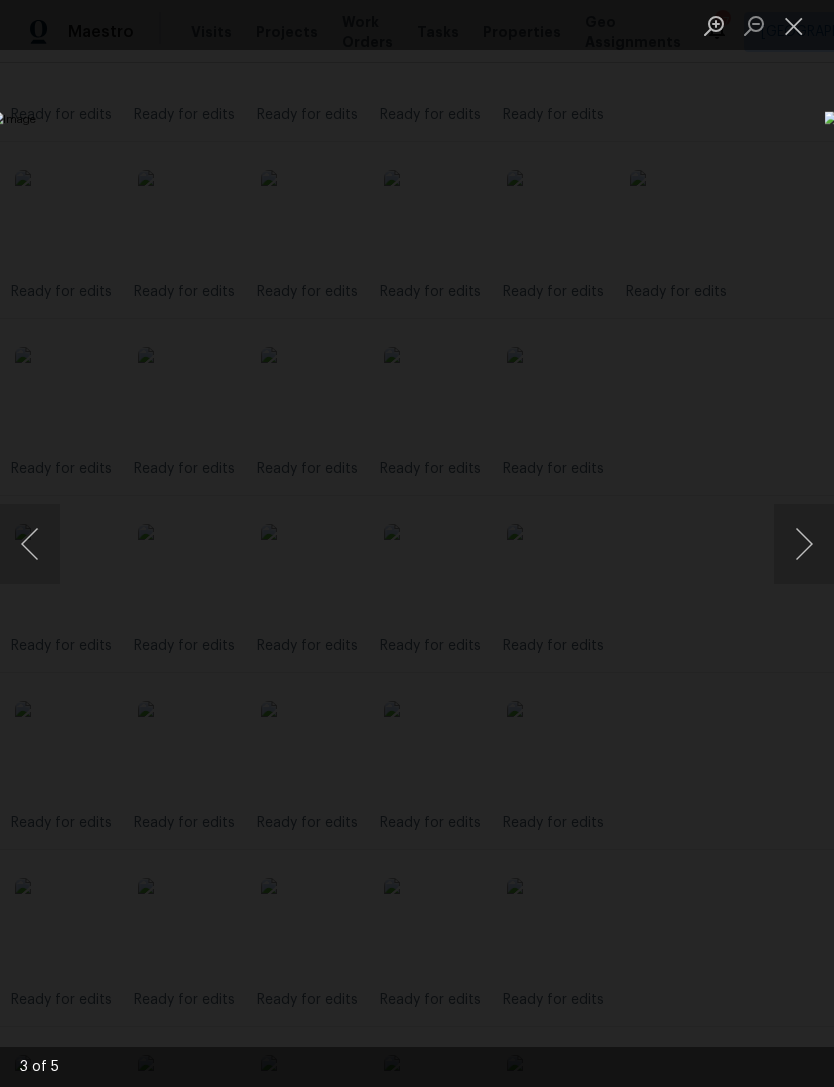 click at bounding box center (804, 544) 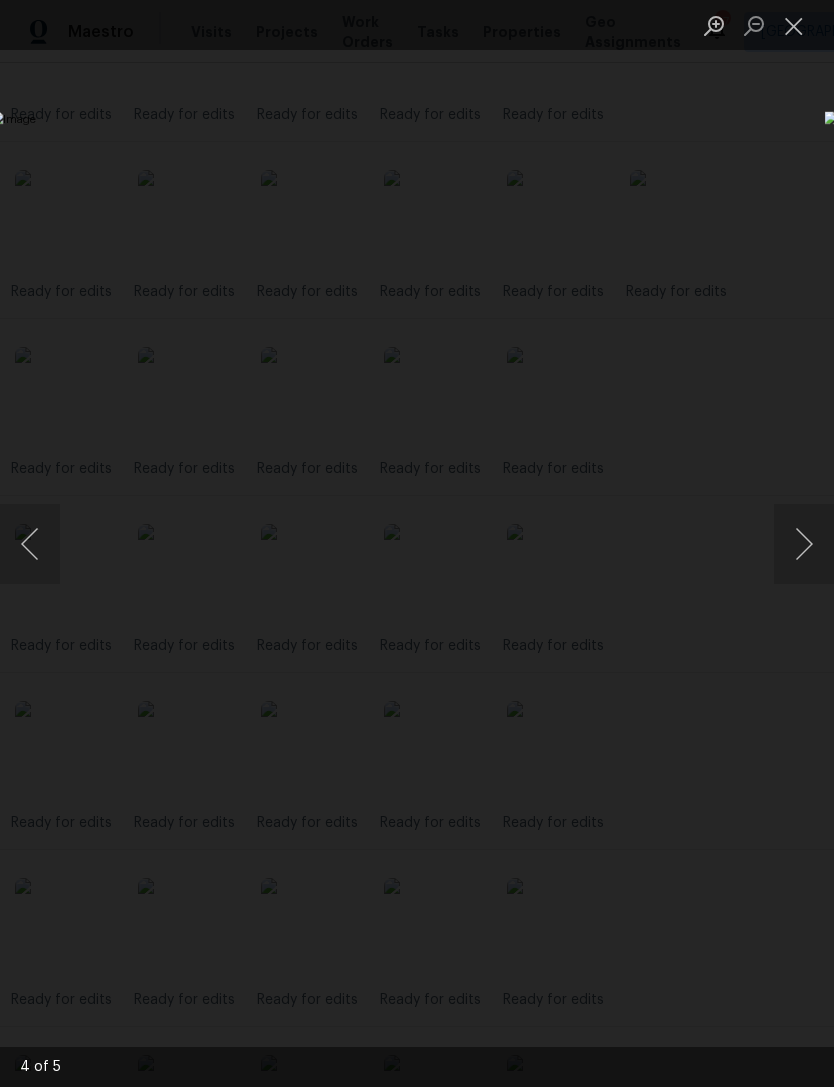 click at bounding box center (794, 25) 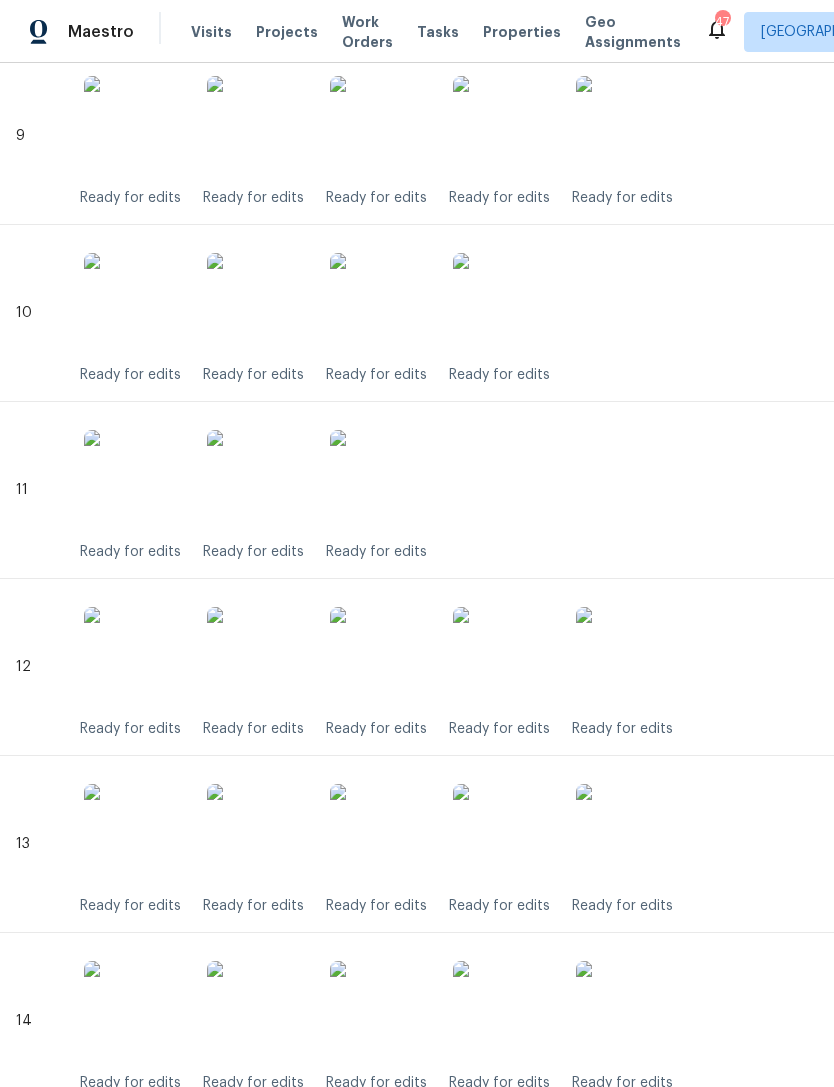 scroll, scrollTop: 2109, scrollLeft: 0, axis: vertical 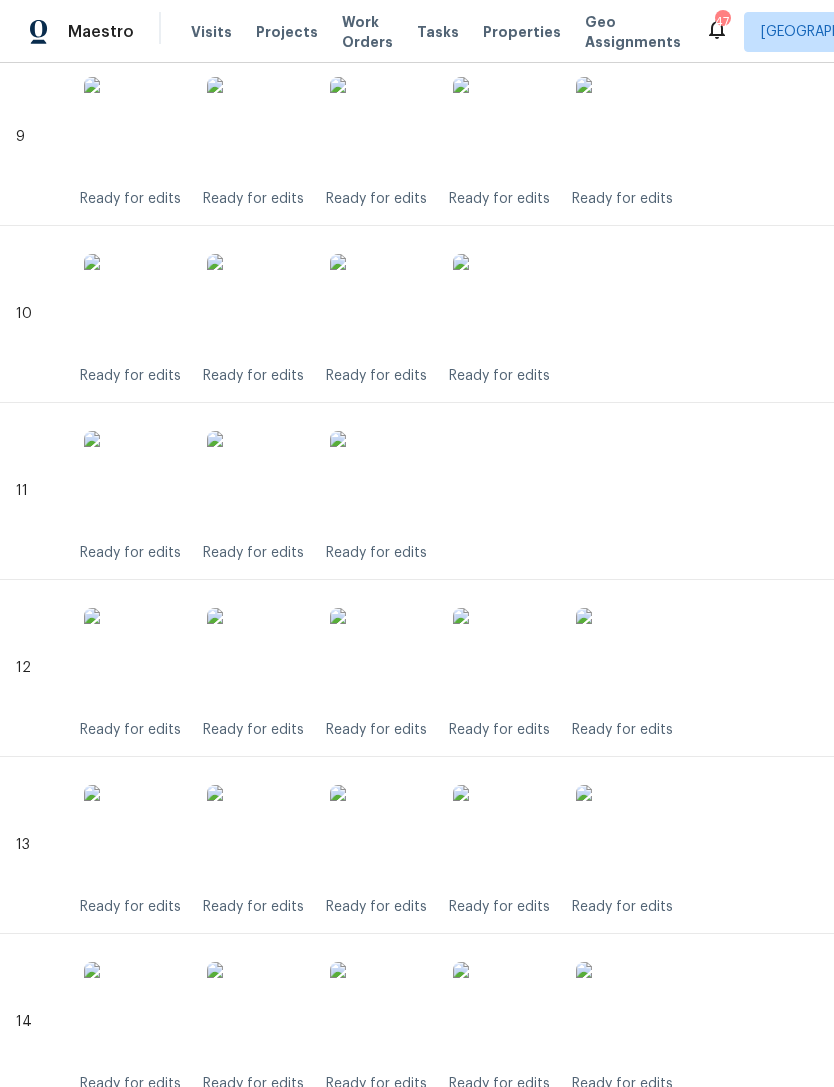 click at bounding box center [257, 304] 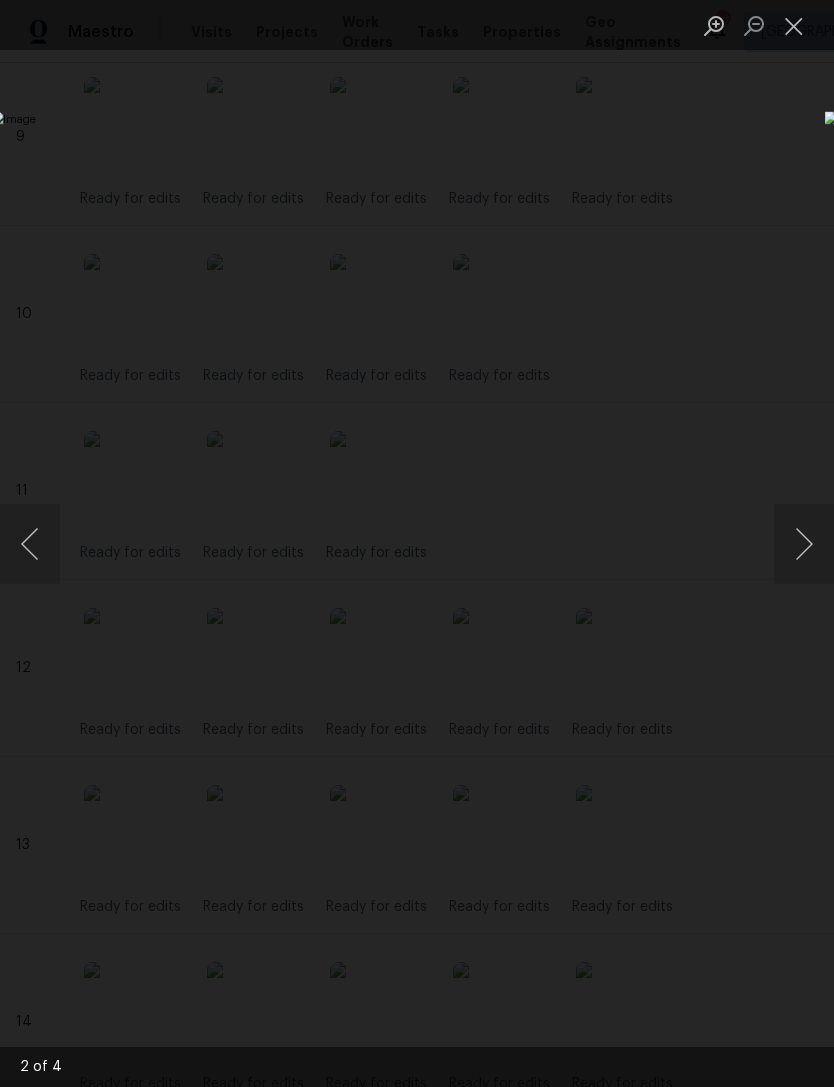 click at bounding box center (804, 544) 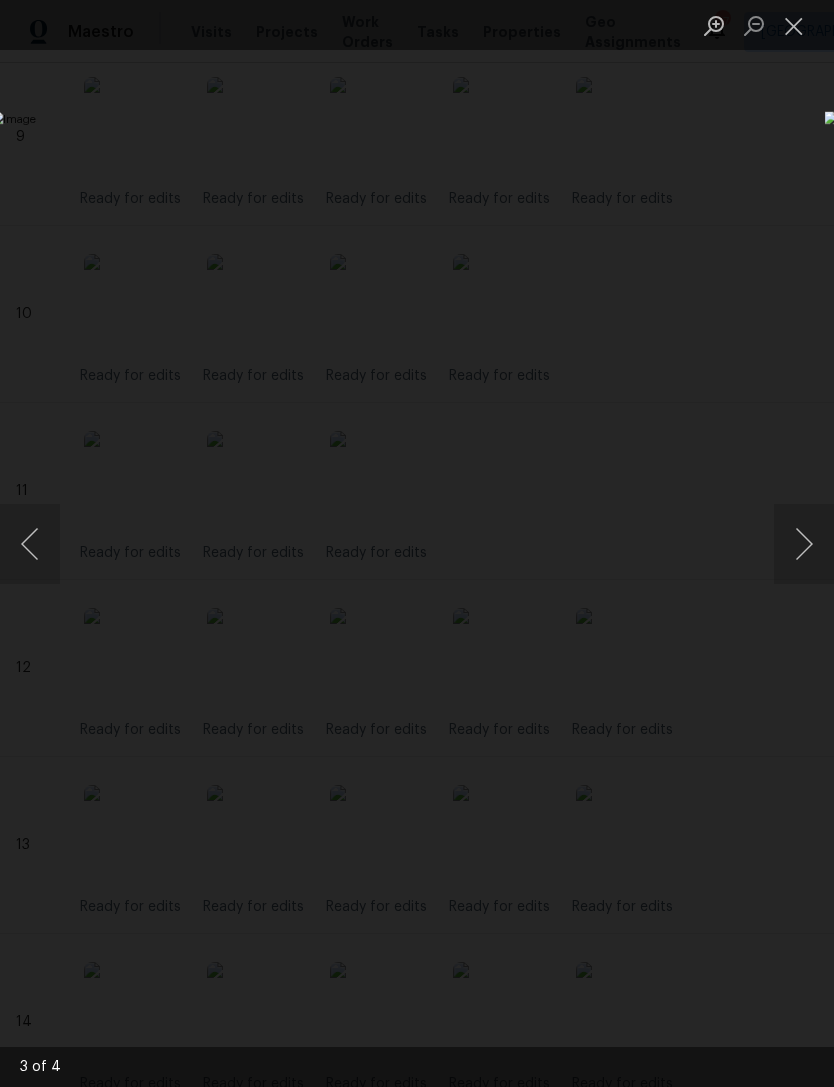 click at bounding box center [30, 544] 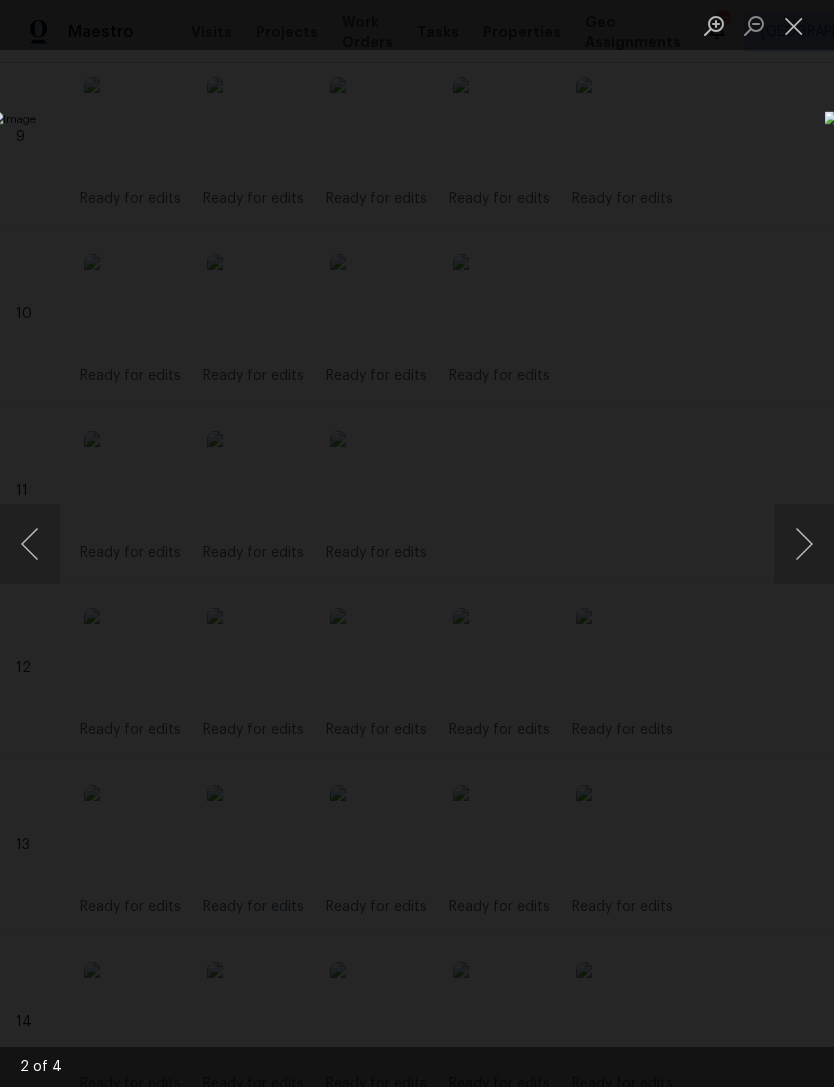 click at bounding box center (30, 544) 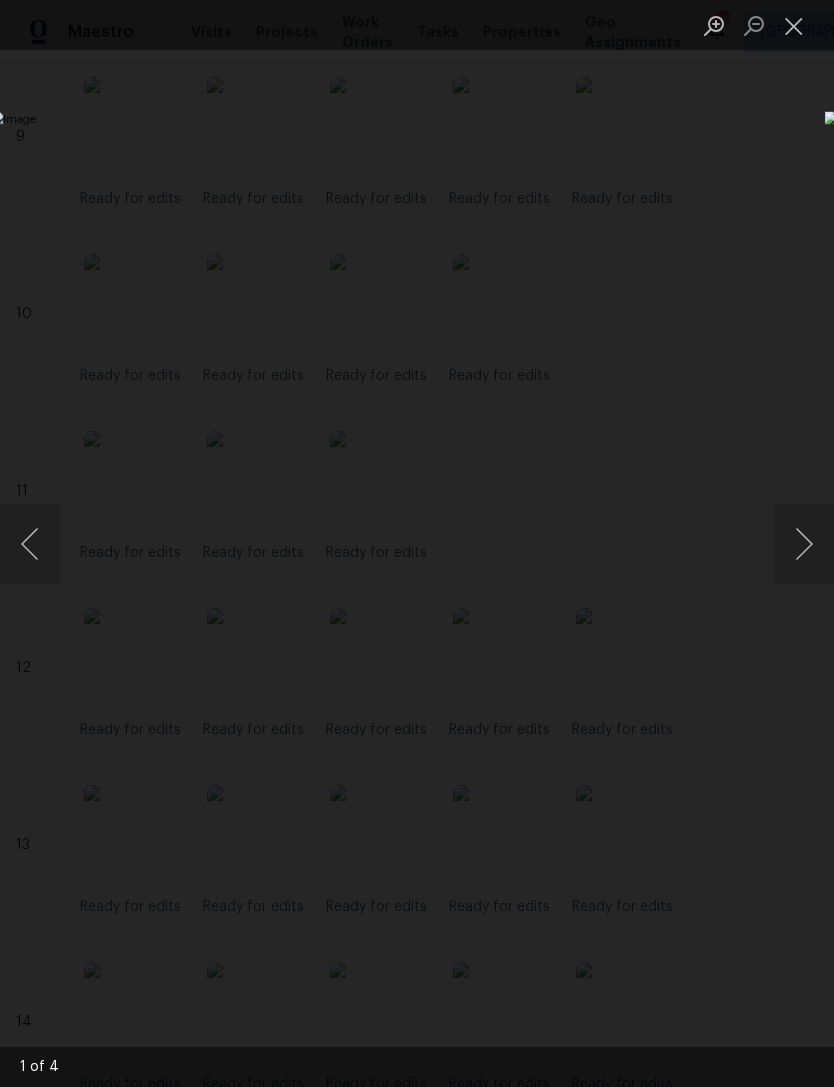 click at bounding box center (30, 544) 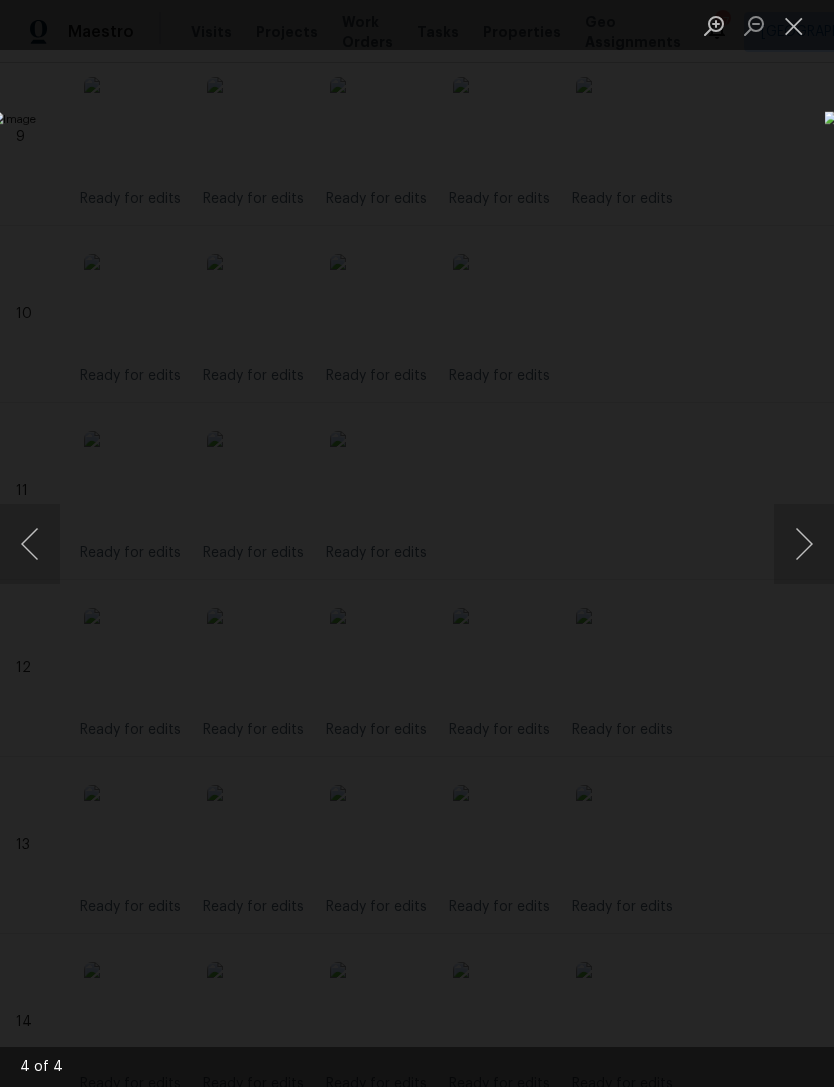click at bounding box center (804, 544) 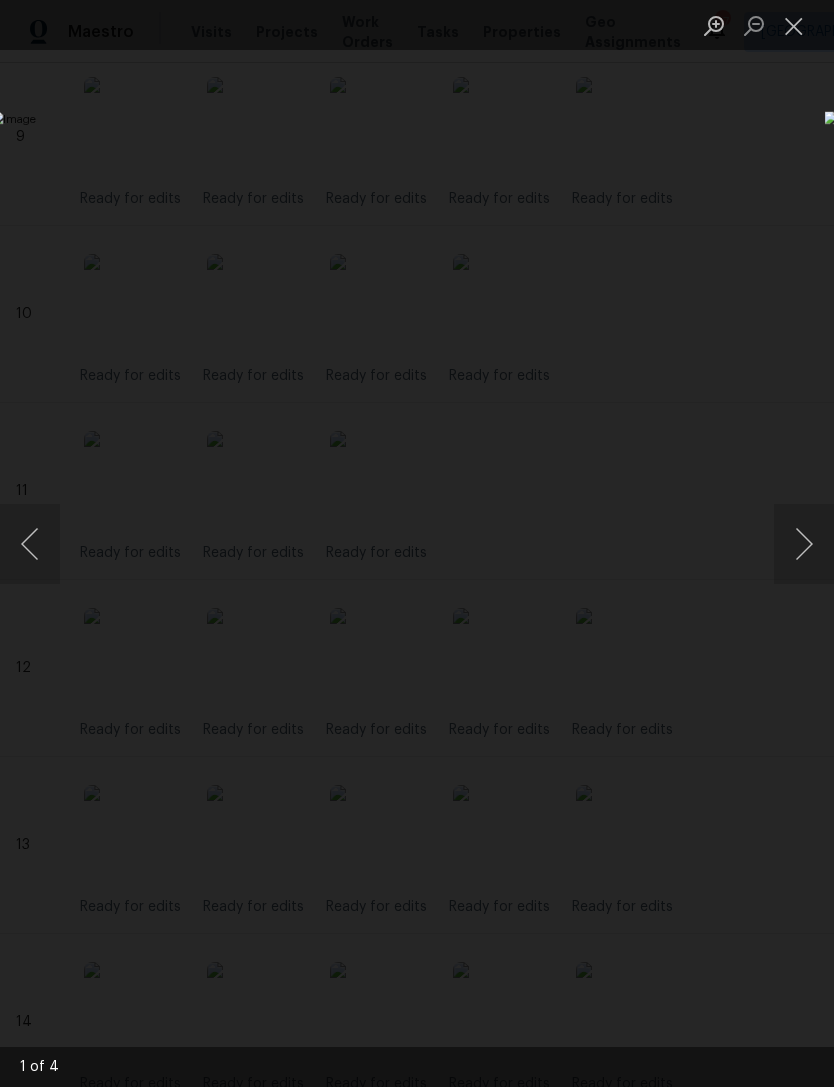 click at bounding box center (804, 544) 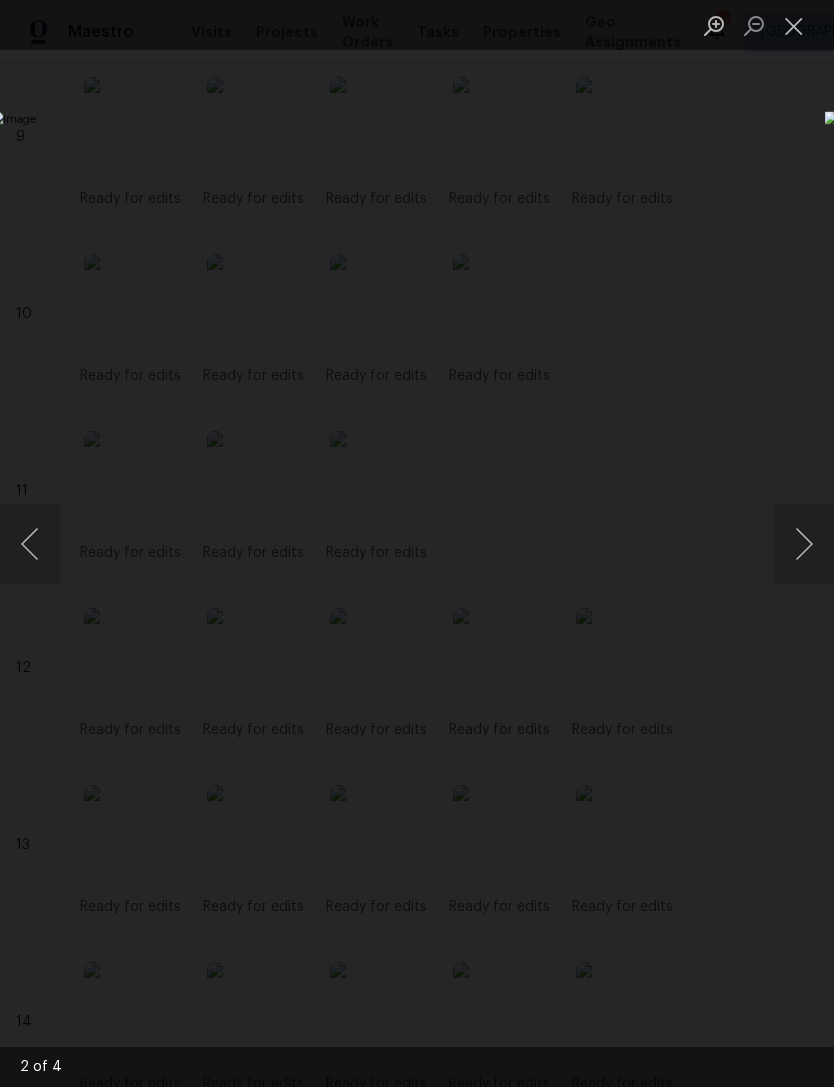 click at bounding box center (804, 544) 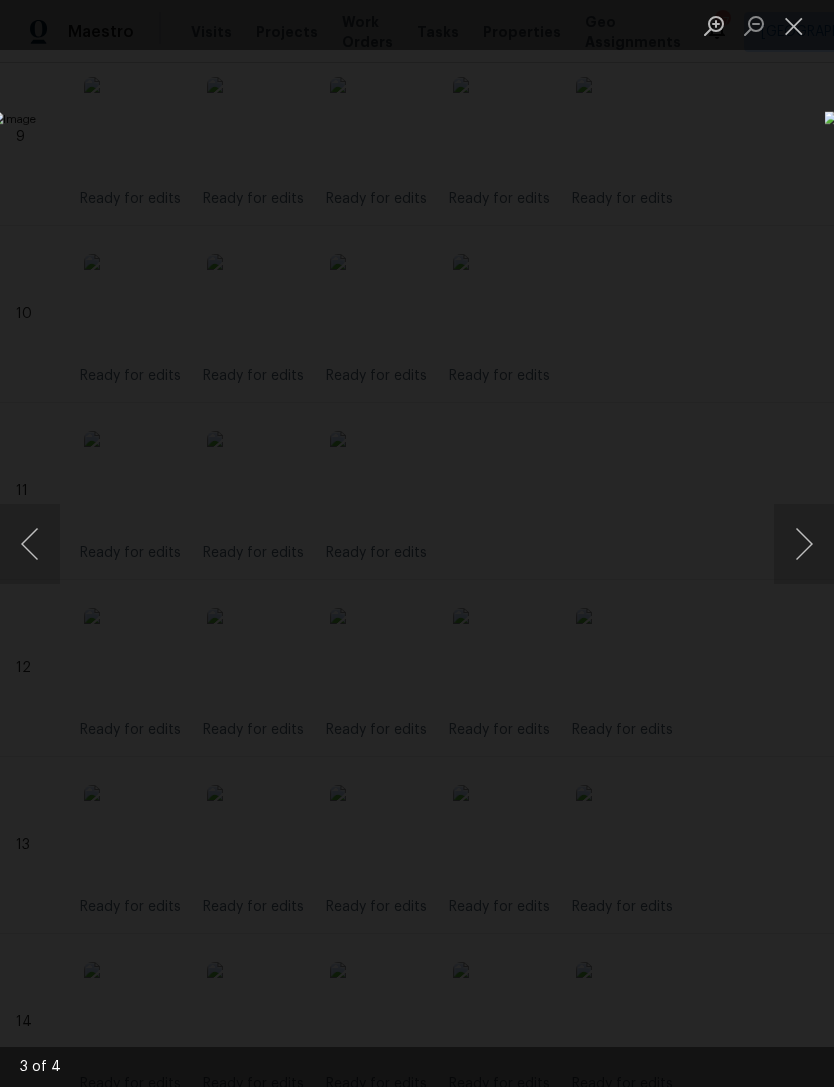 click at bounding box center [804, 544] 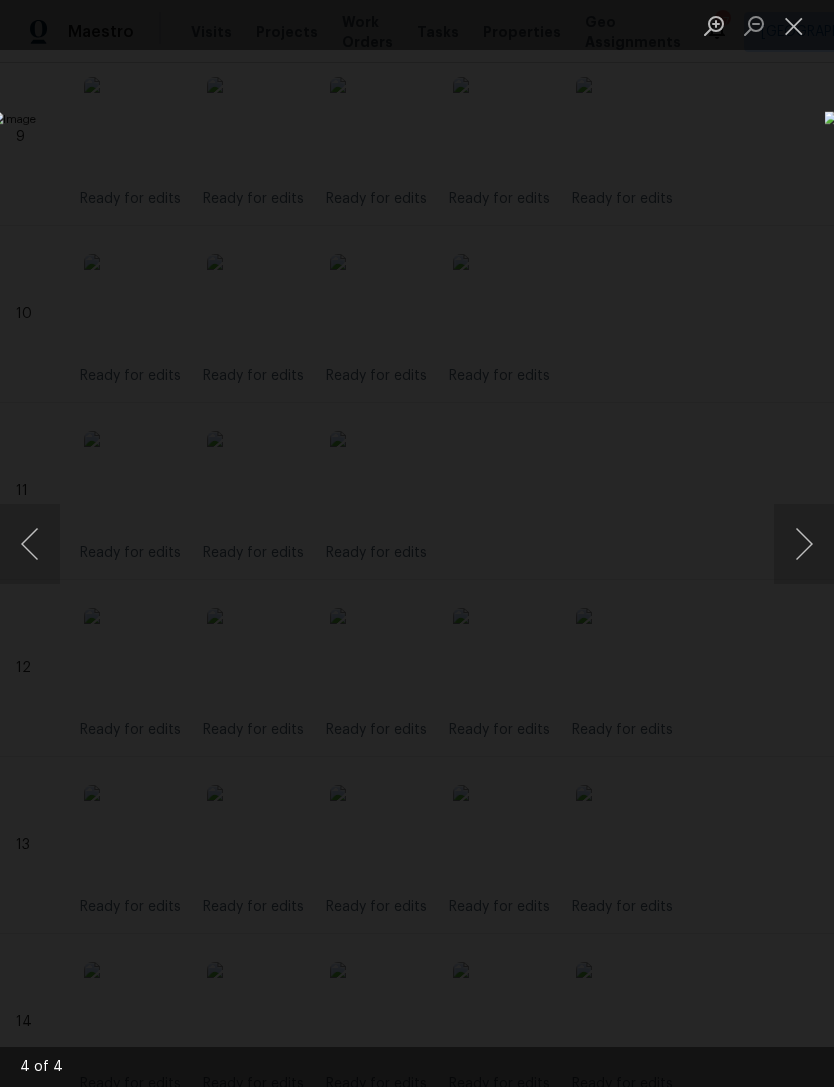 click at bounding box center (804, 544) 